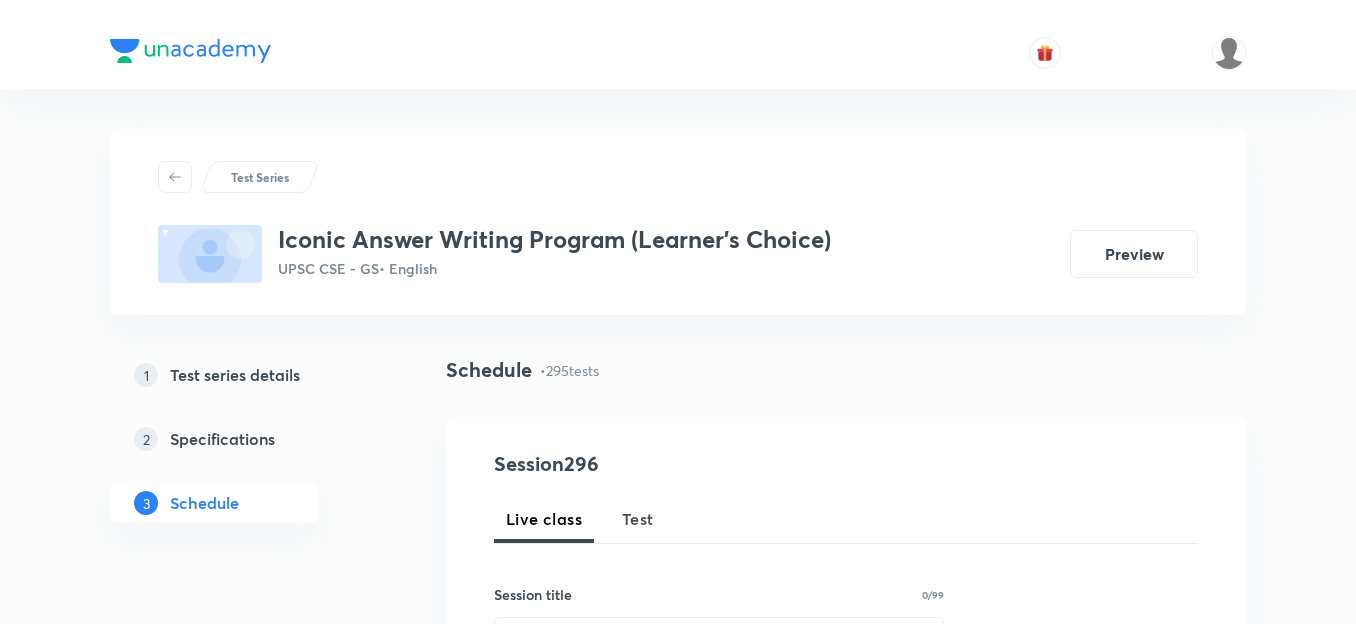 scroll, scrollTop: 0, scrollLeft: 0, axis: both 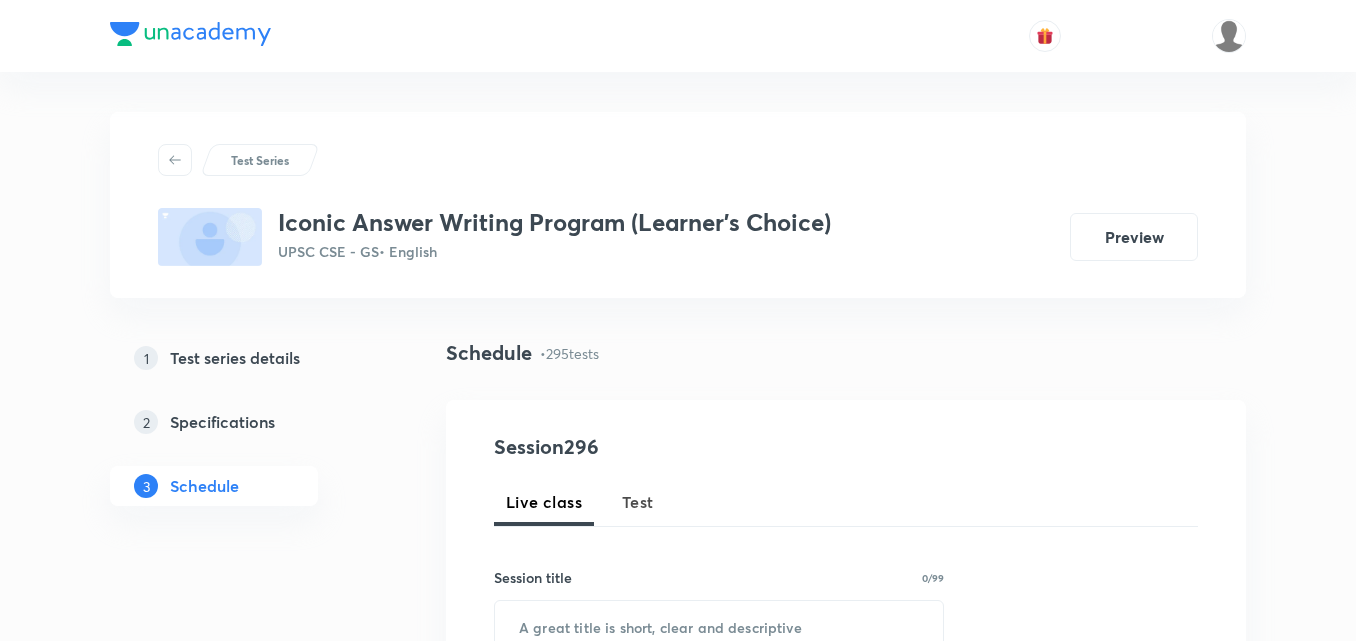 click on "Test" at bounding box center [638, 502] 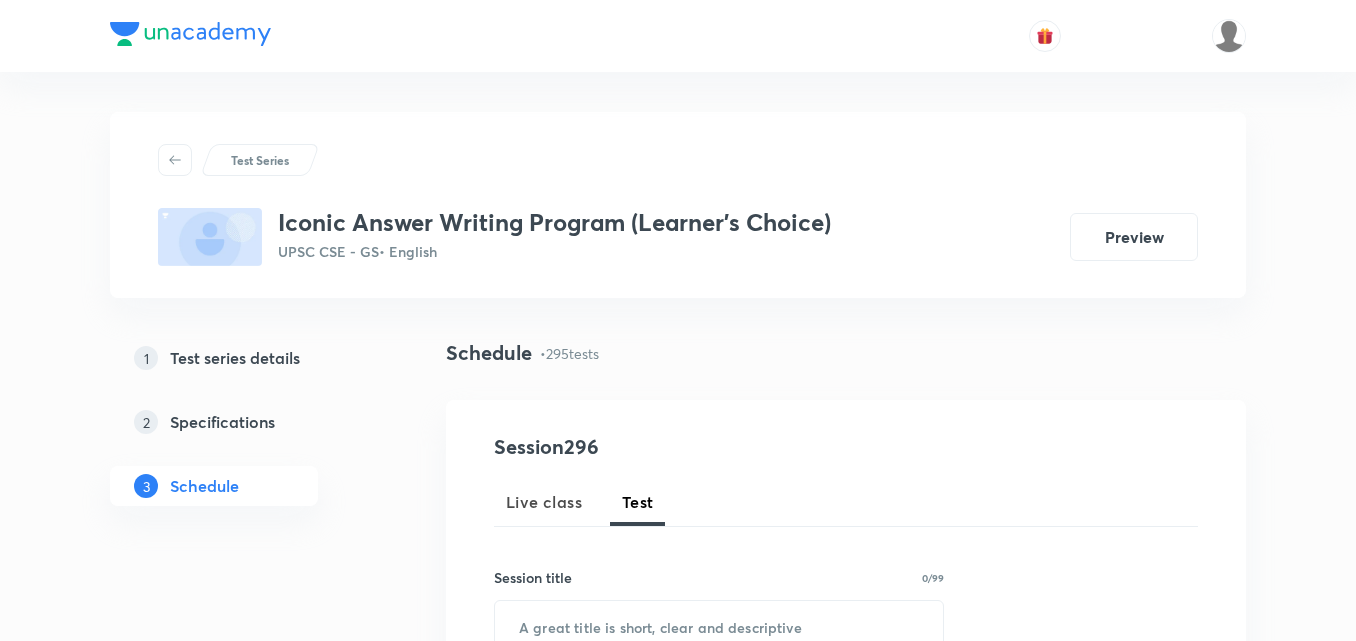 scroll, scrollTop: 0, scrollLeft: 0, axis: both 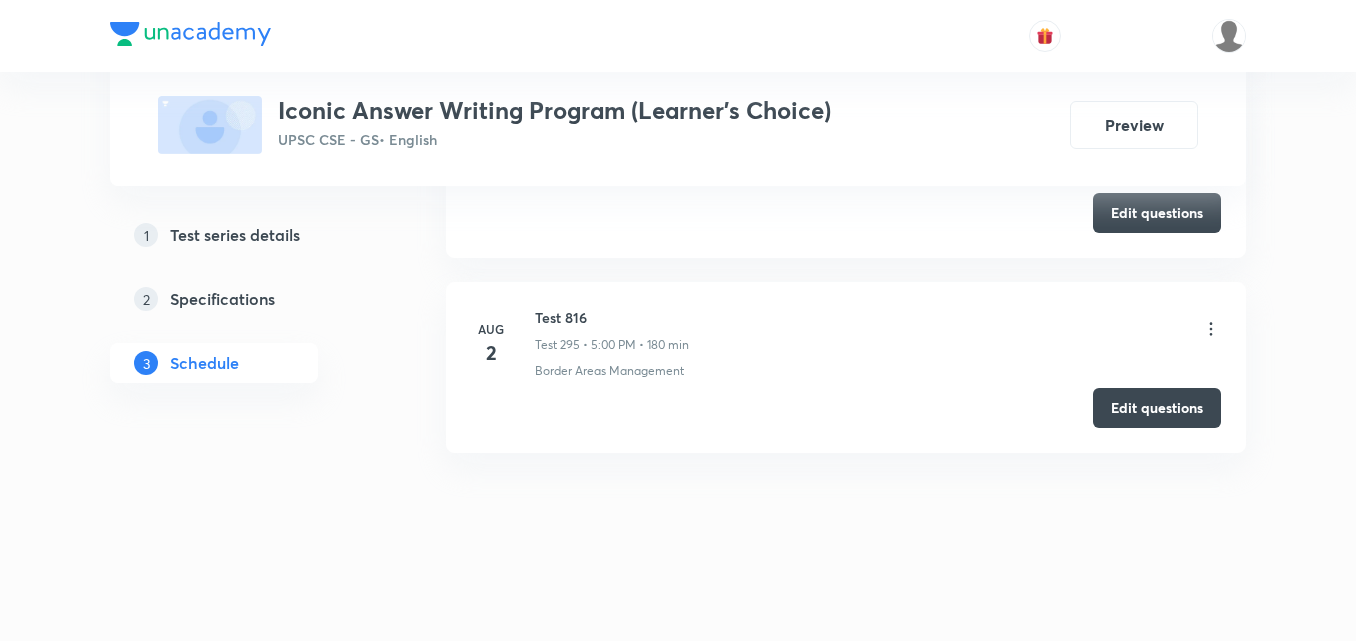 click on "Test 816 Test 295 • 5:00 PM • 180 min" at bounding box center (612, 330) 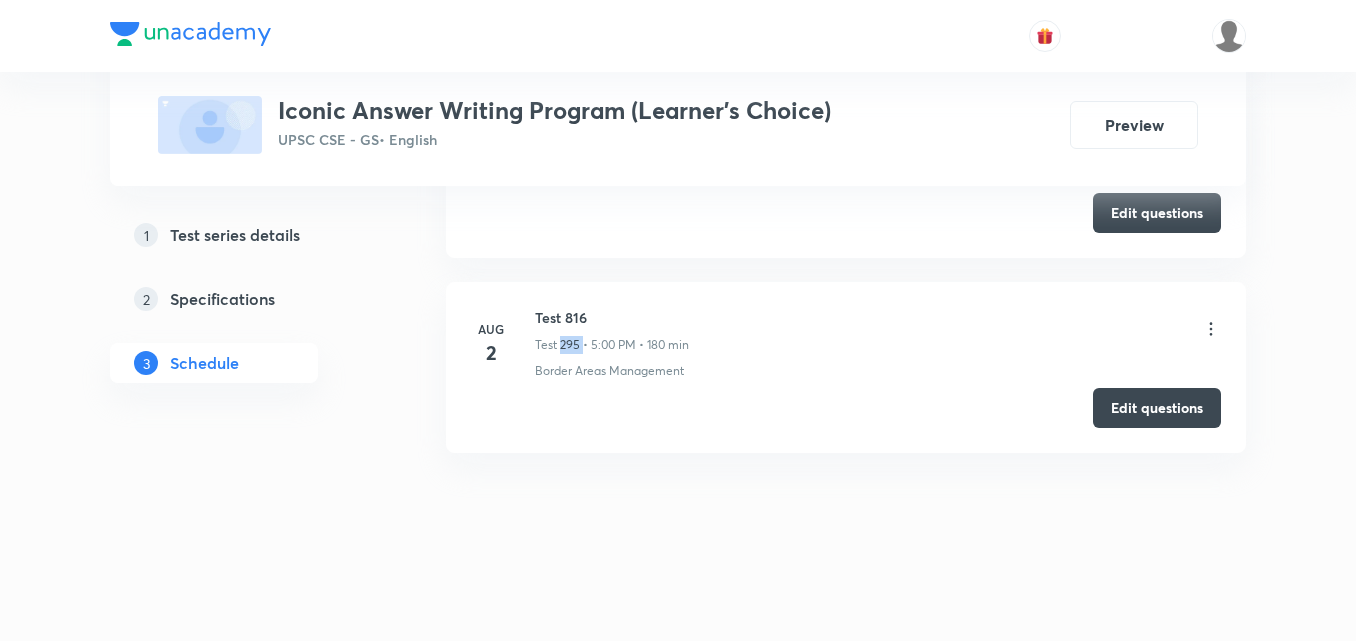 click on "Test 816 Test 295 • 5:00 PM • 180 min" at bounding box center (612, 330) 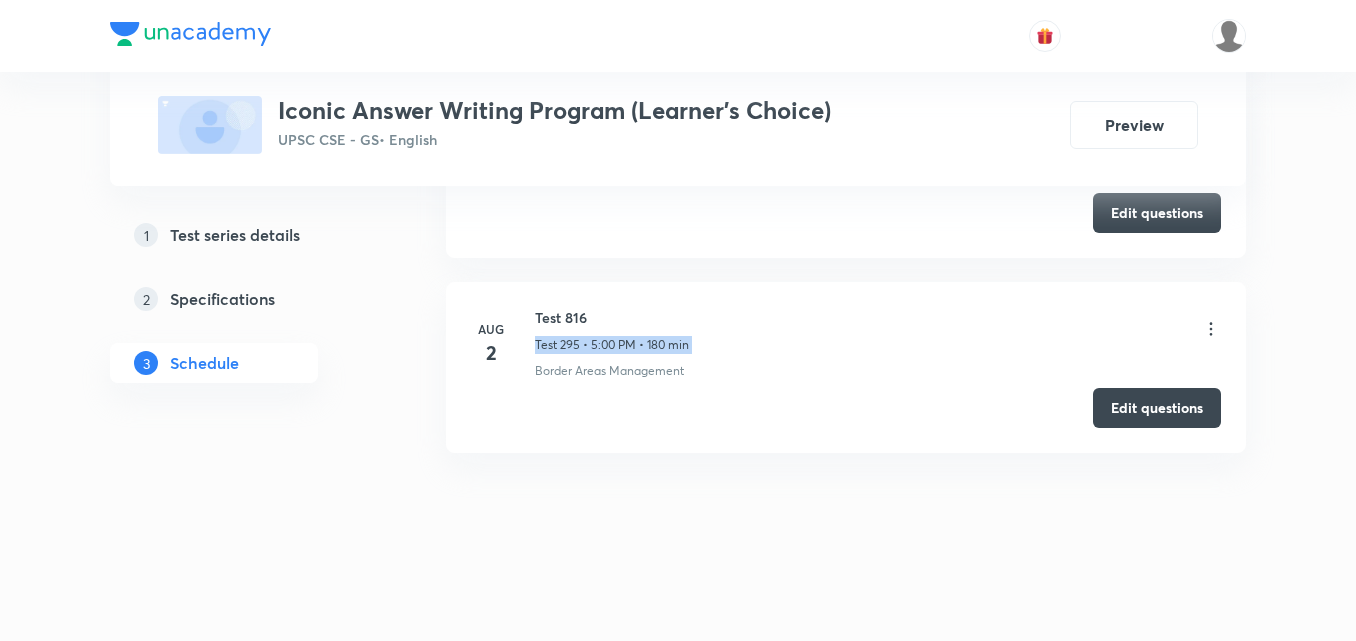 click on "Test 816 Test 295 • 5:00 PM • 180 min" at bounding box center (612, 330) 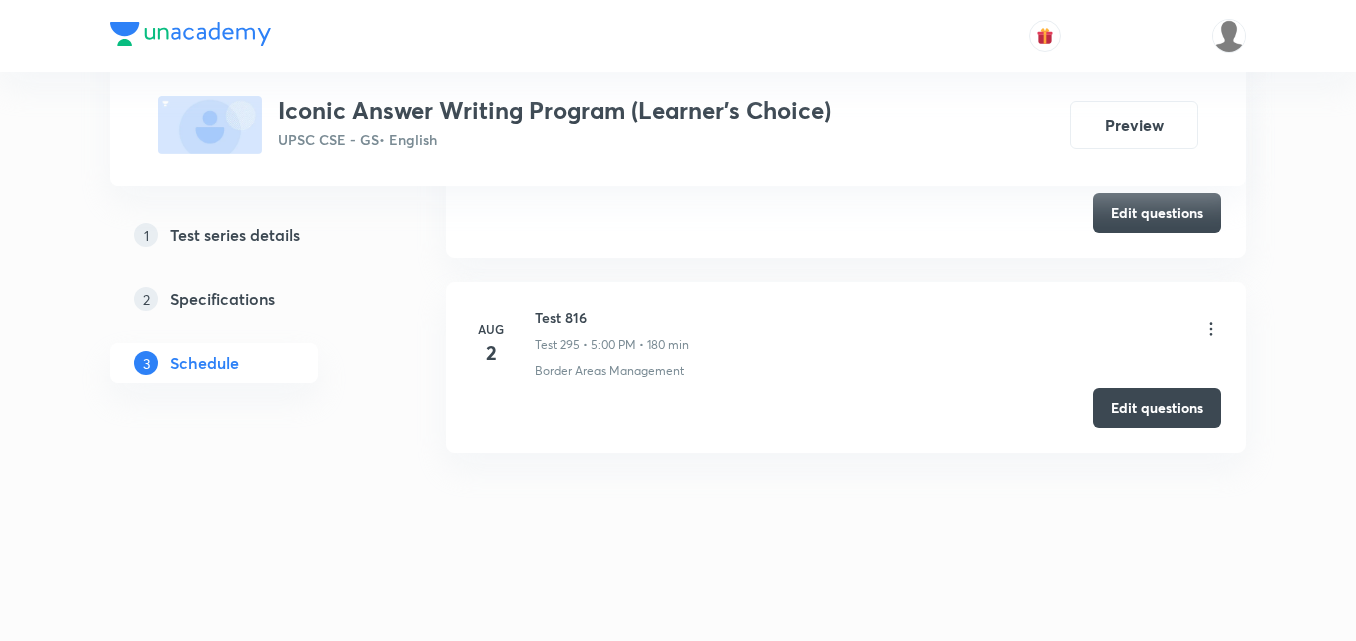 click on "Test 816" at bounding box center (612, 317) 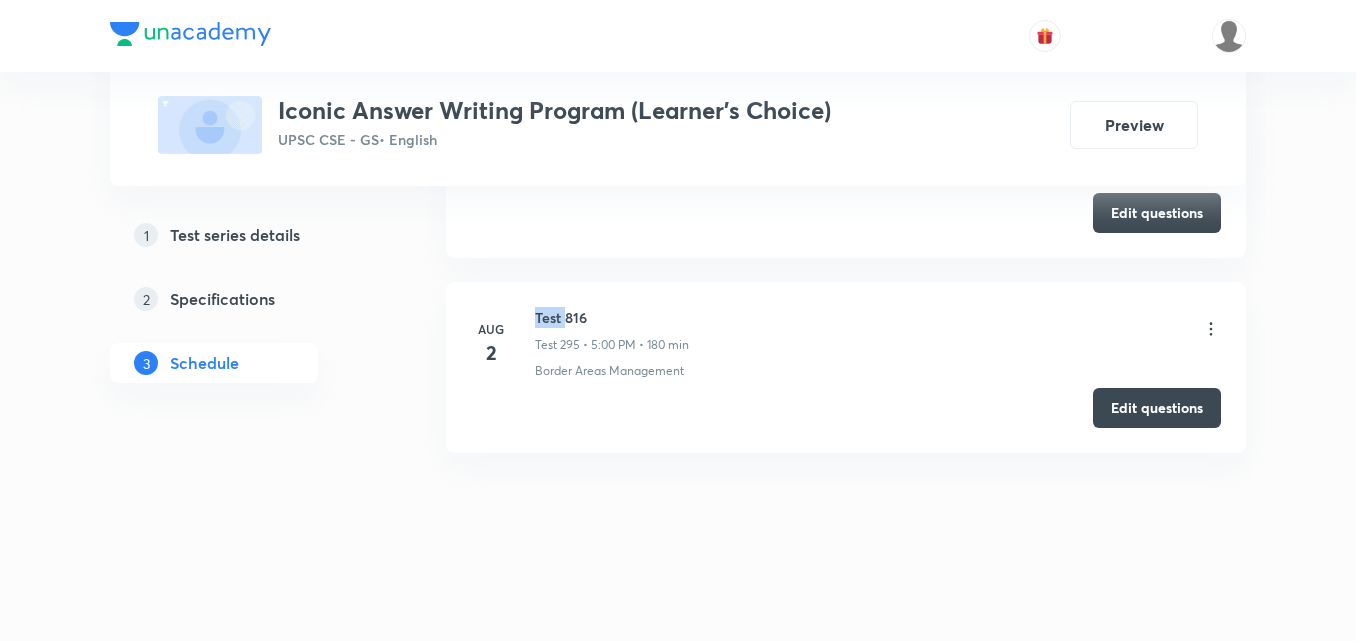 click on "Test 816" at bounding box center (612, 317) 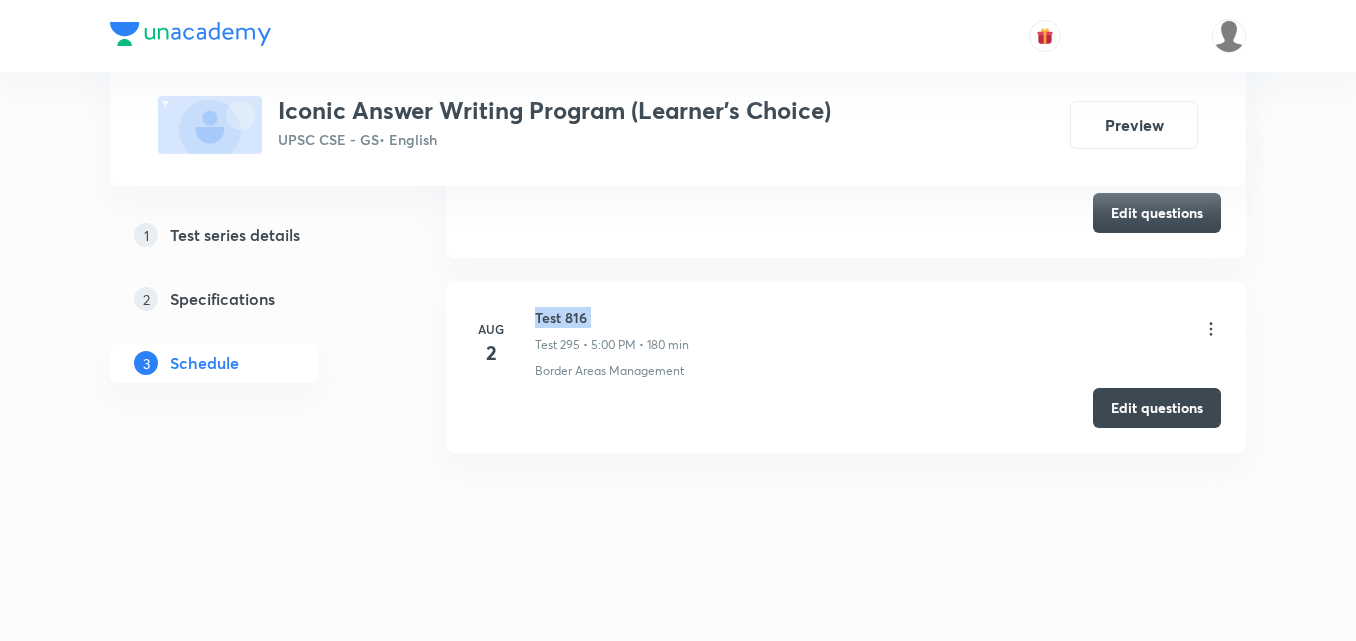 click on "Test 816" at bounding box center (612, 317) 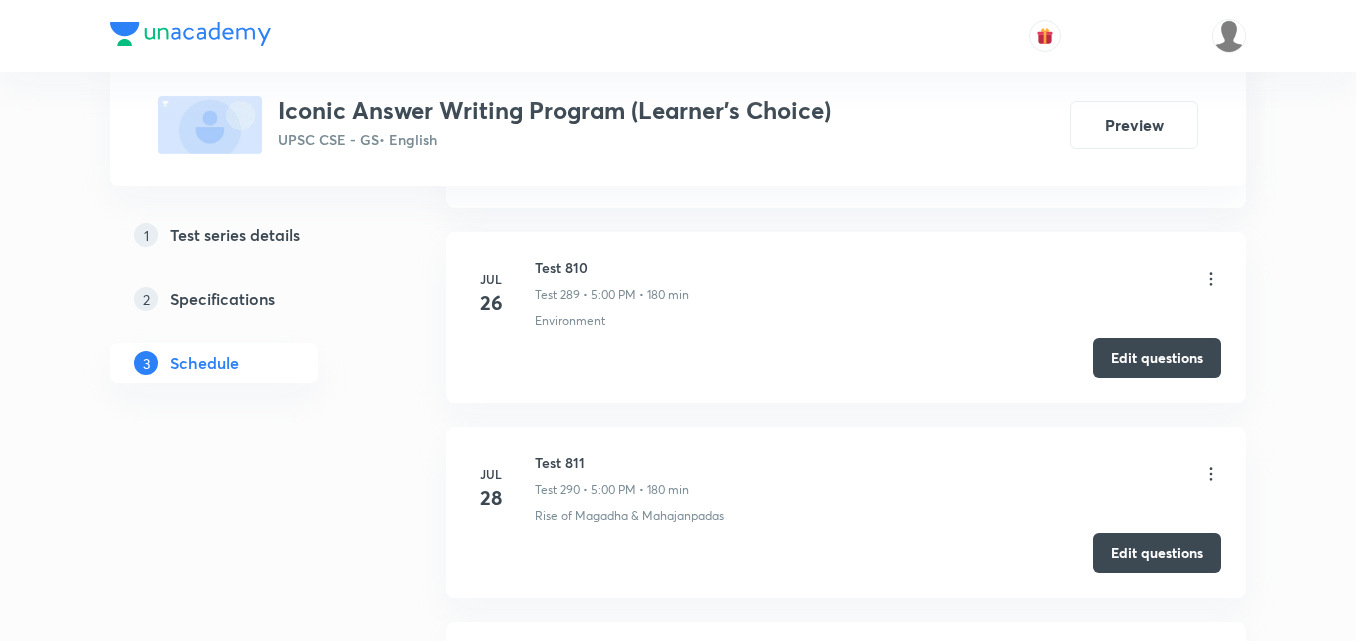 scroll, scrollTop: 0, scrollLeft: 0, axis: both 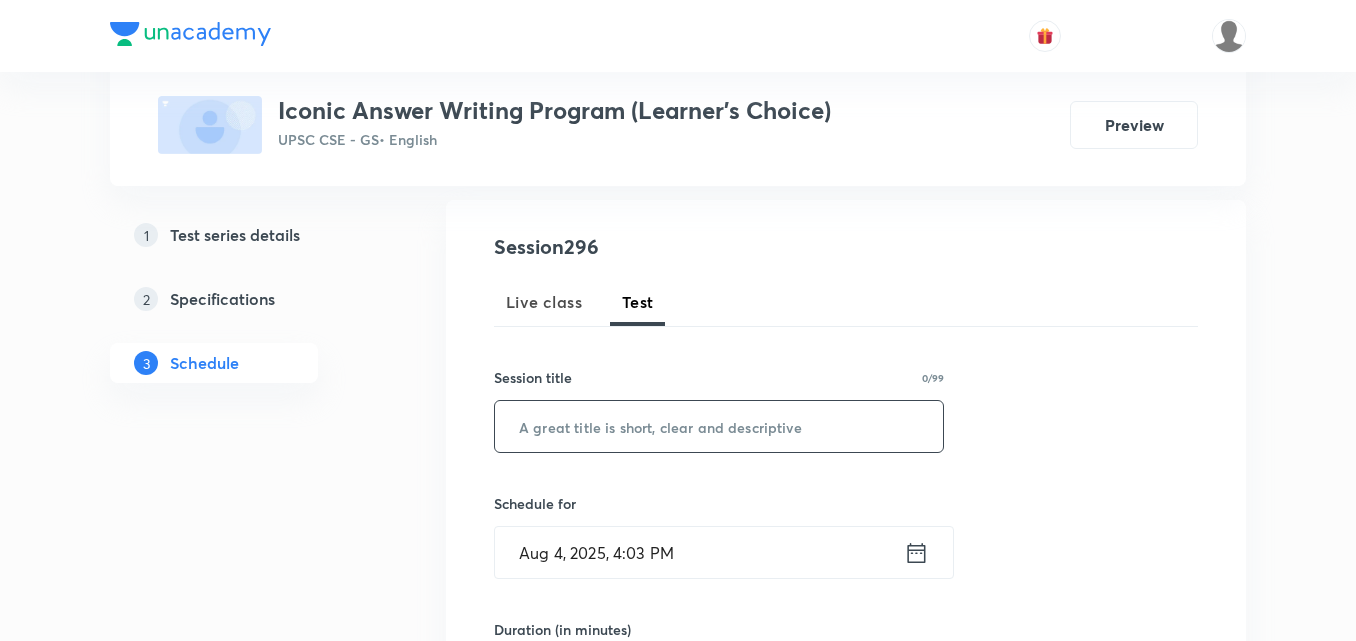 click at bounding box center (719, 426) 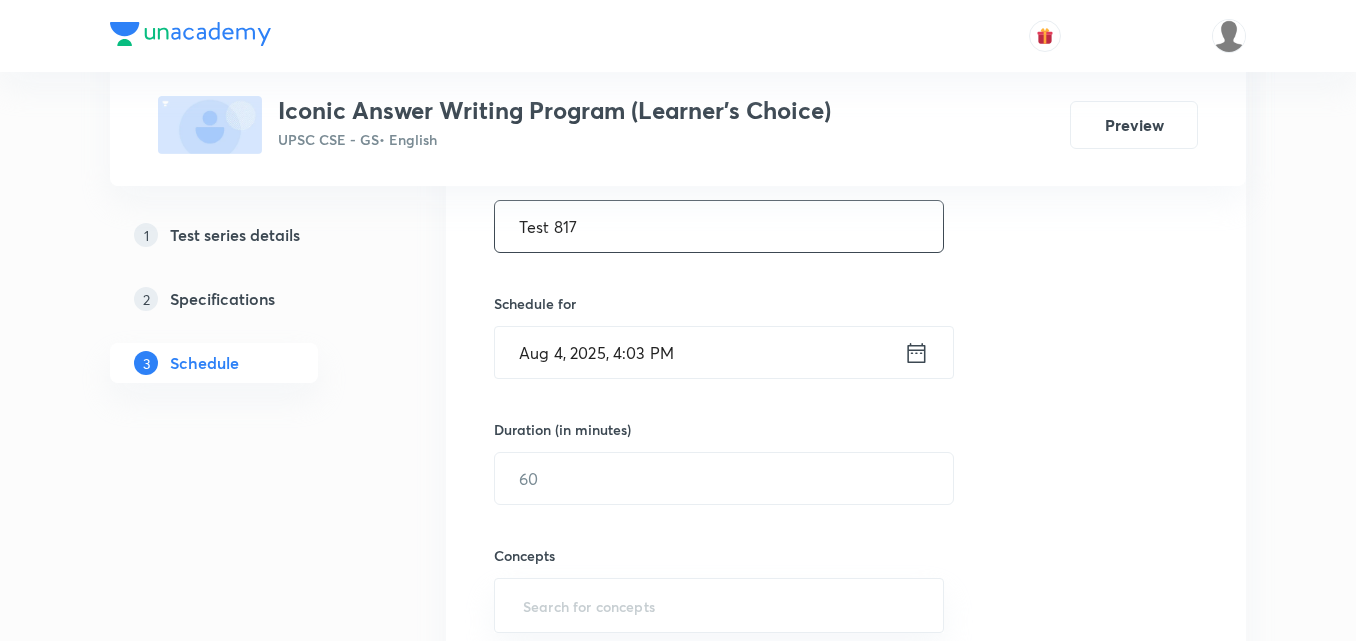 scroll, scrollTop: 500, scrollLeft: 0, axis: vertical 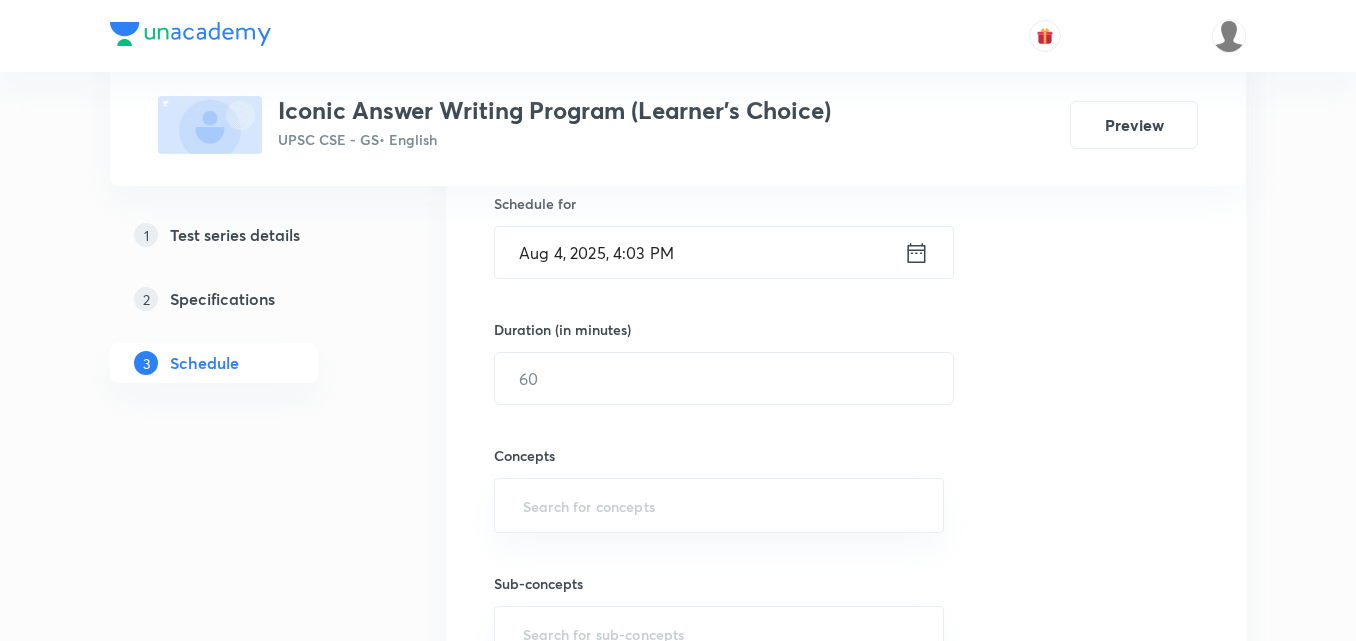 type on "Test 817" 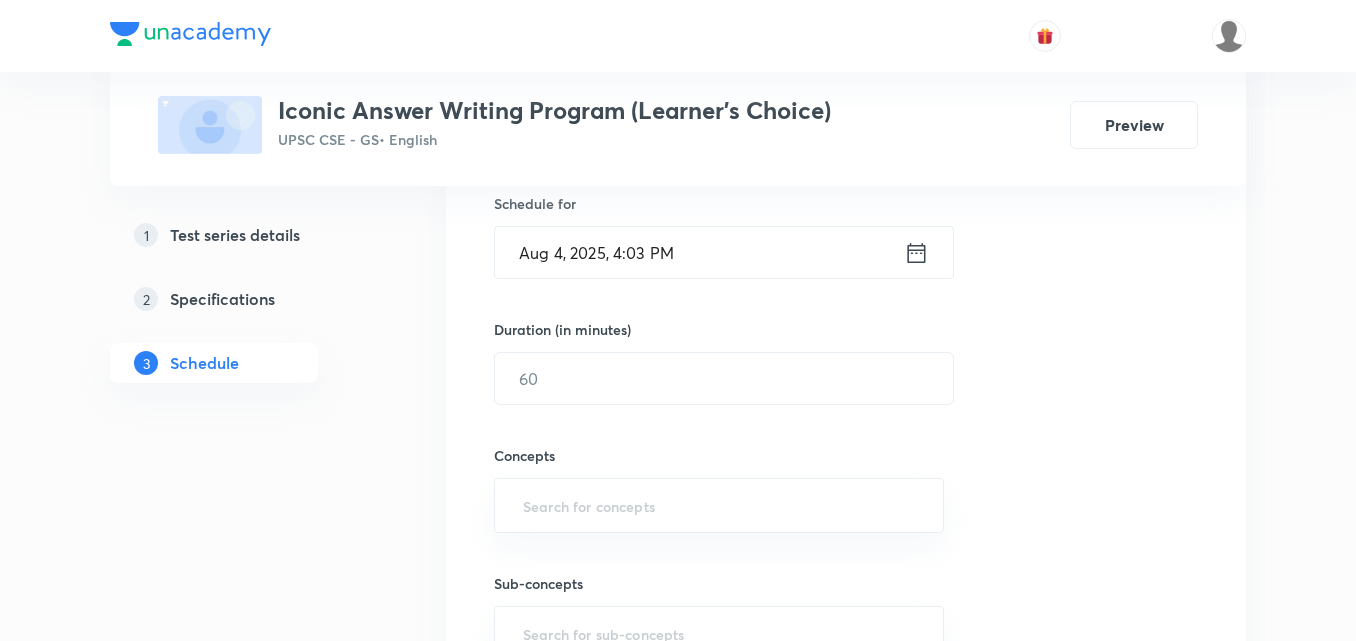 click on "Aug 4, 2025, 4:03 PM" at bounding box center (699, 252) 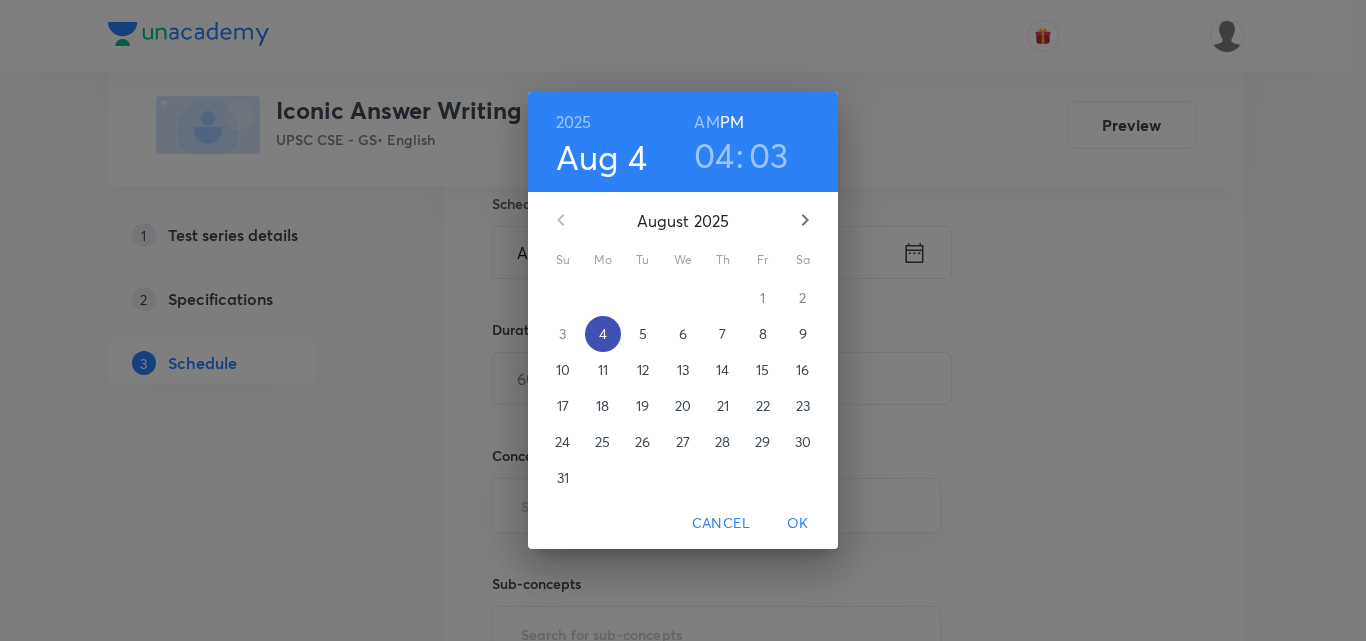 click on "4" at bounding box center [603, 334] 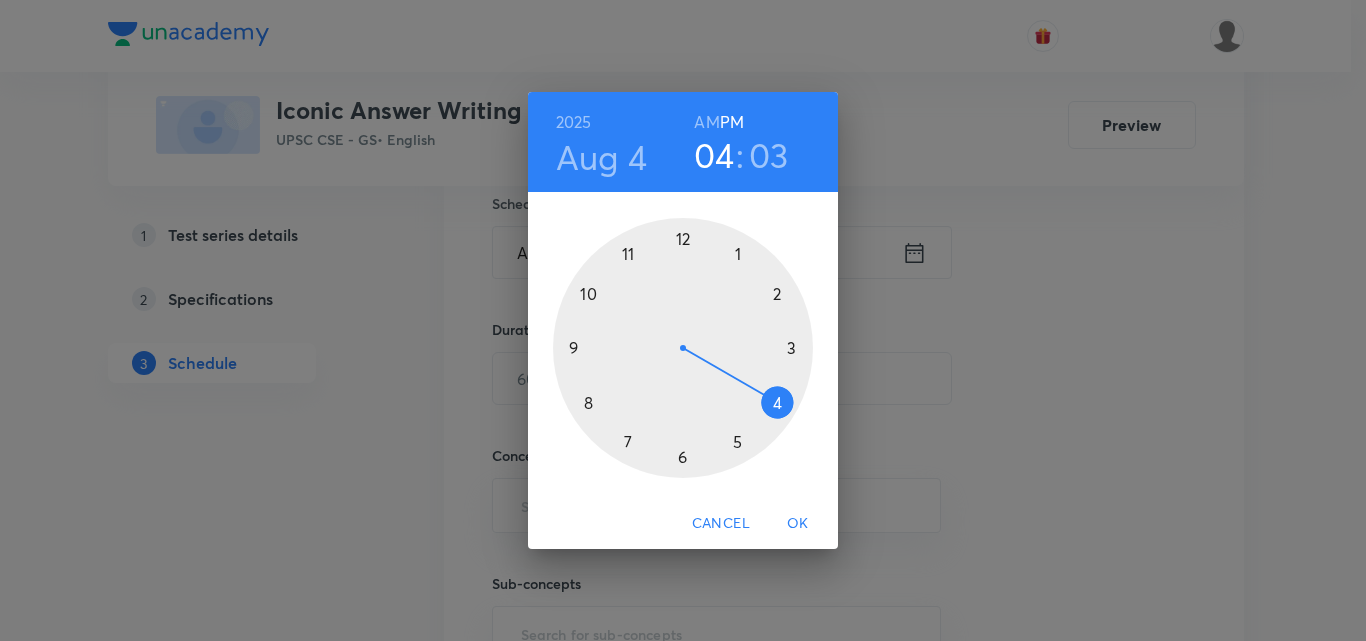 click at bounding box center (683, 348) 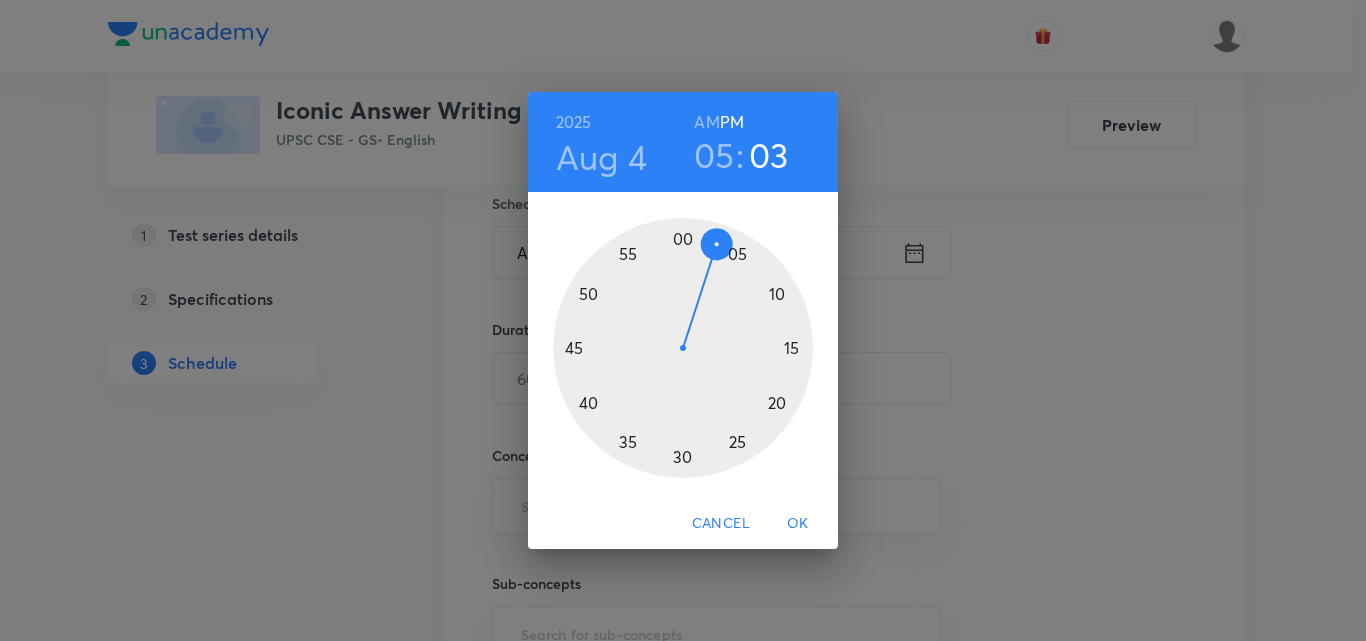 click at bounding box center (683, 348) 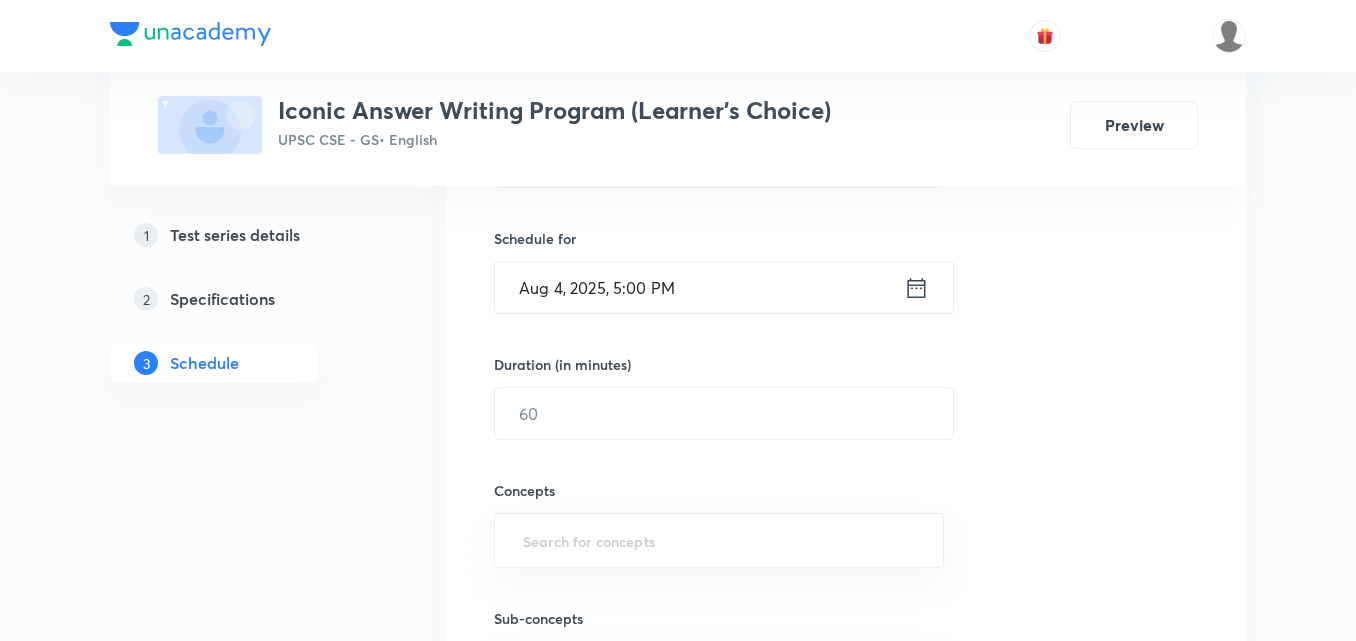 scroll, scrollTop: 500, scrollLeft: 0, axis: vertical 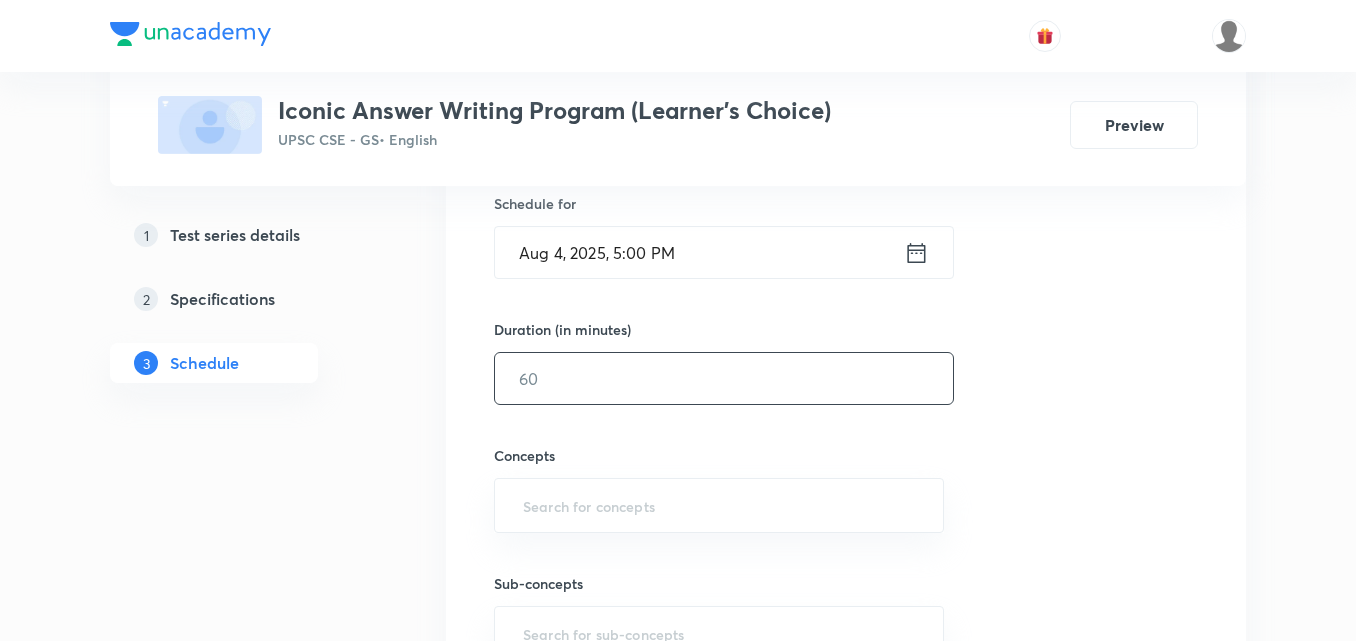 click at bounding box center (724, 378) 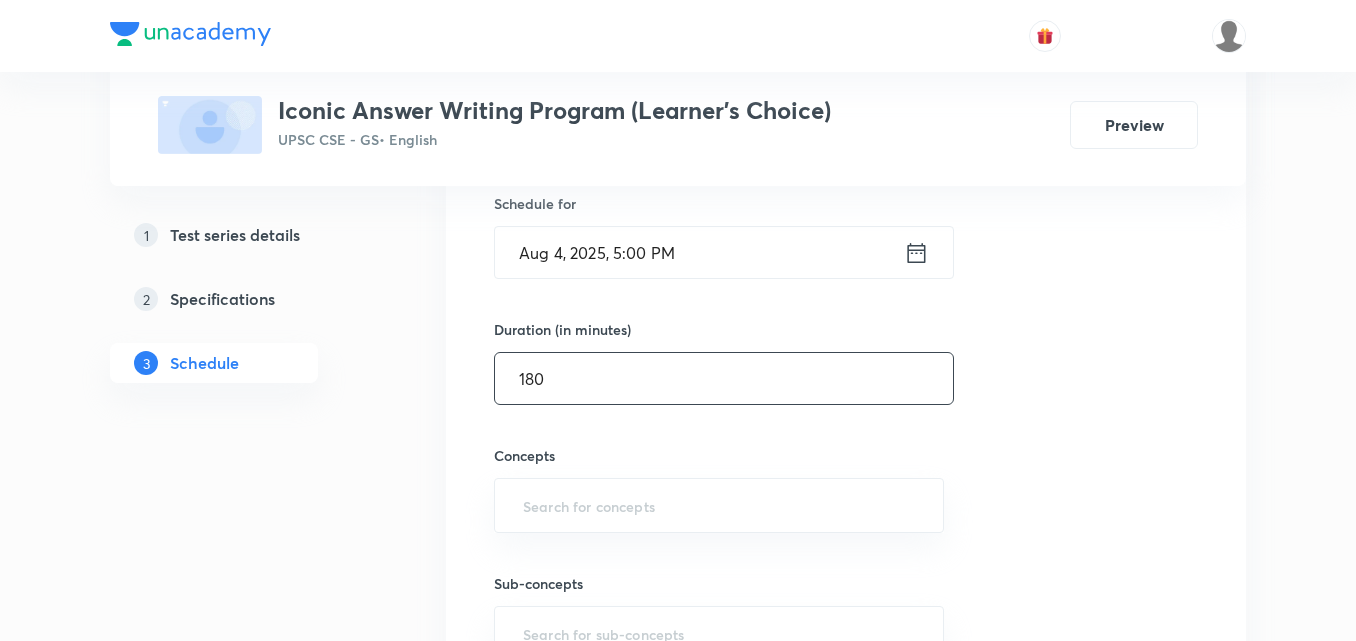 type on "180" 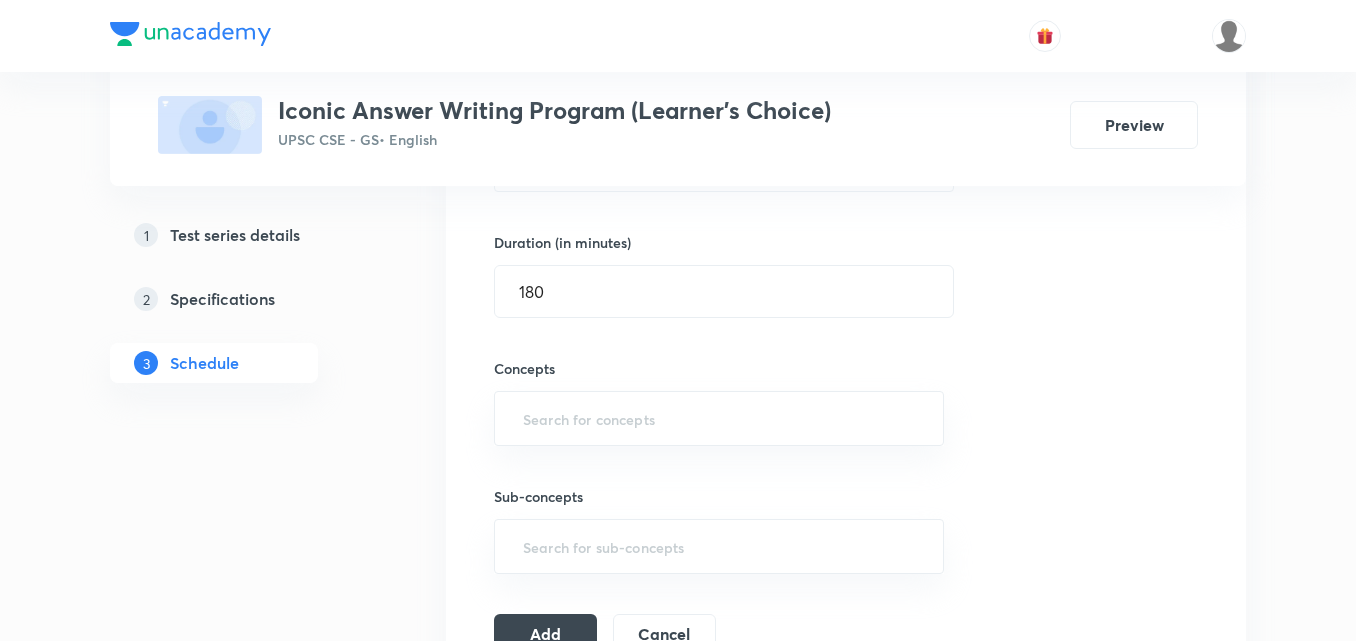 scroll, scrollTop: 700, scrollLeft: 0, axis: vertical 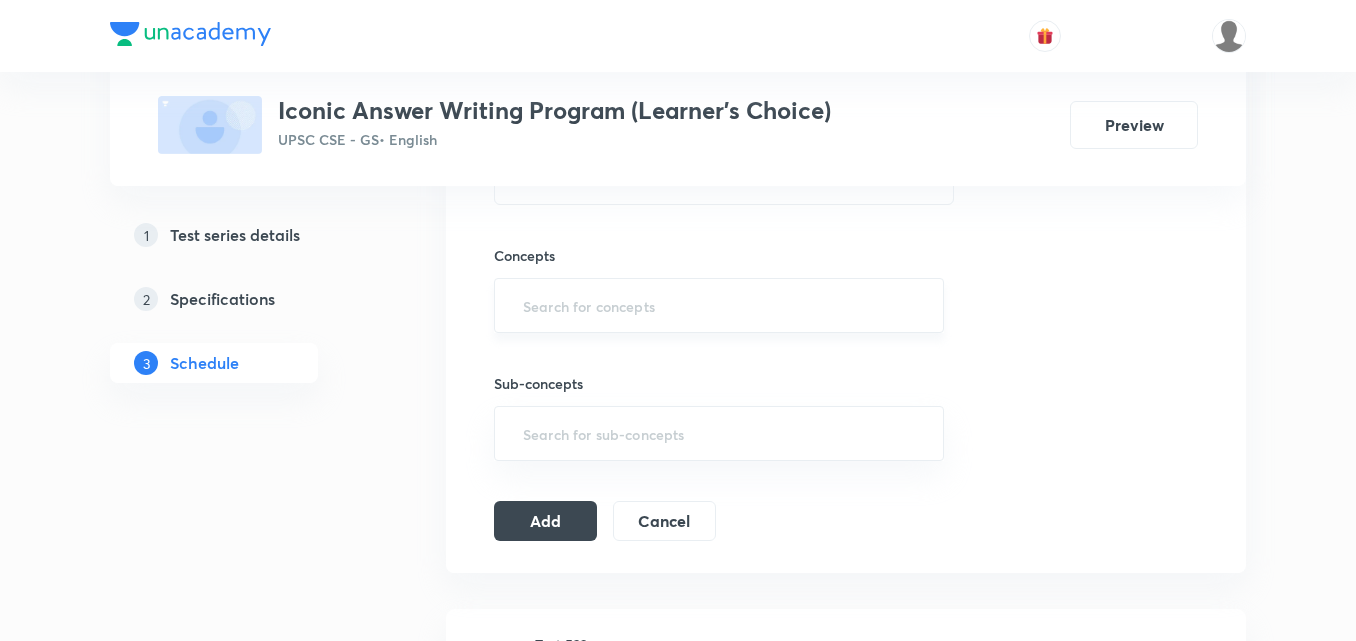 click at bounding box center [719, 305] 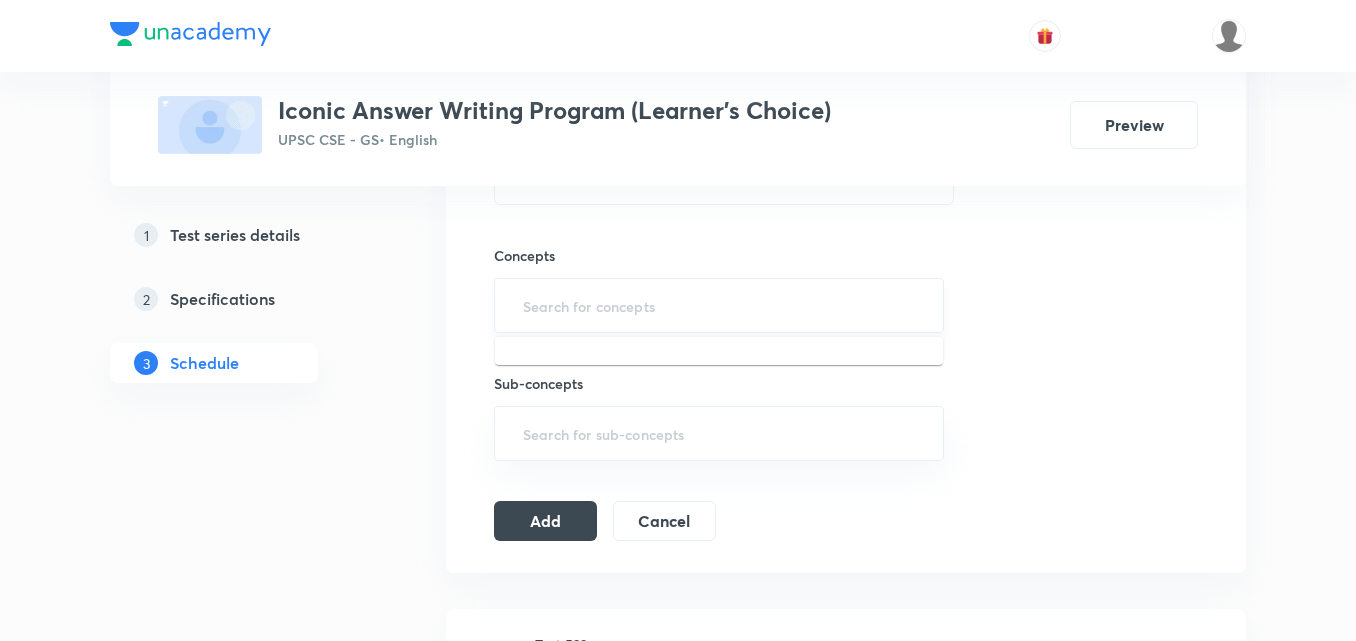 type on "a" 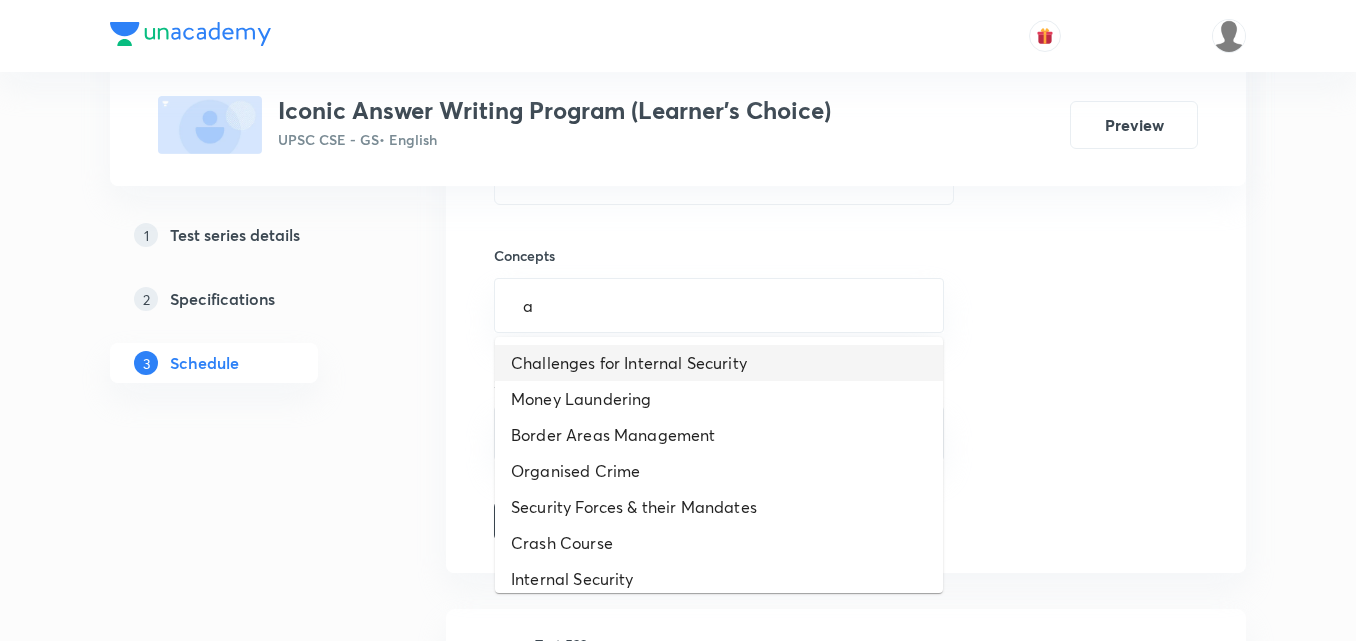 click on "Challenges for Internal Security" at bounding box center (719, 363) 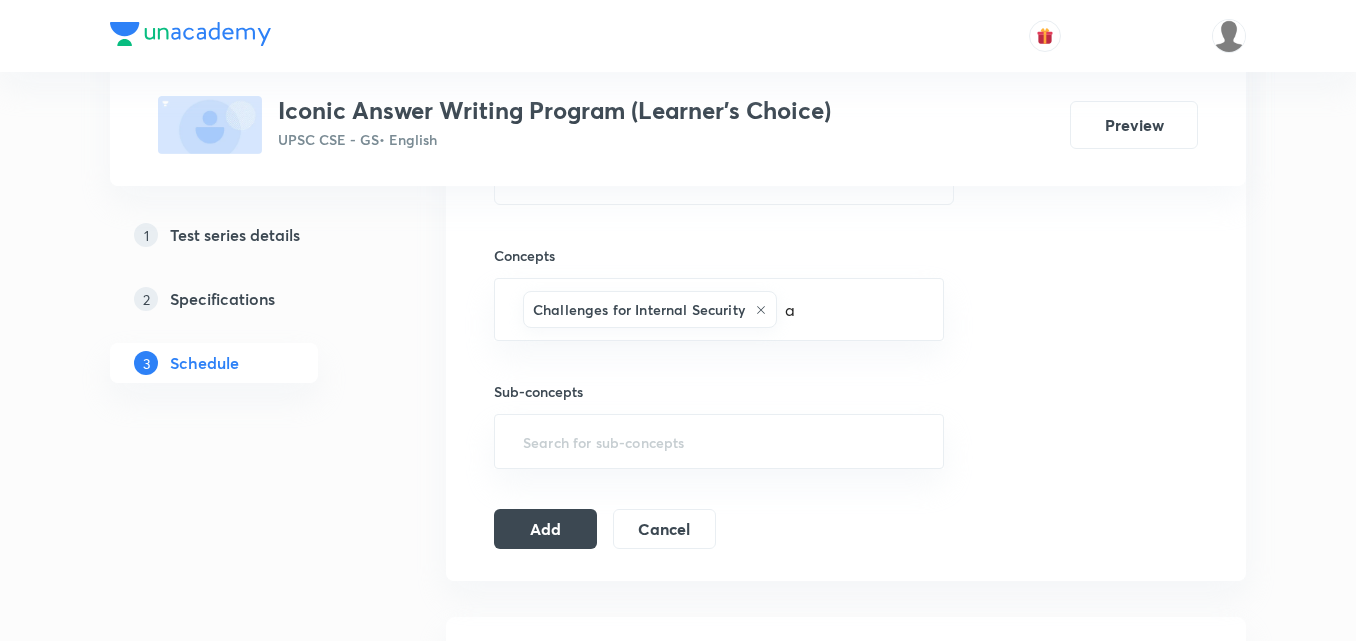 type 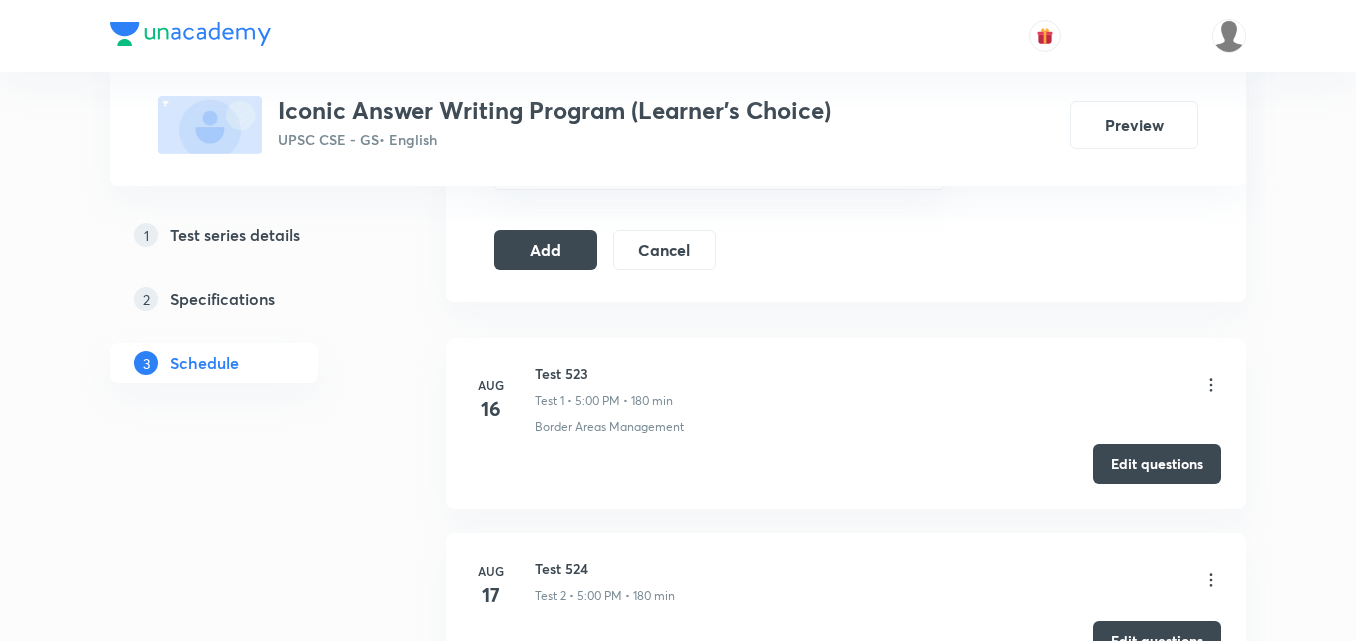 scroll, scrollTop: 1100, scrollLeft: 0, axis: vertical 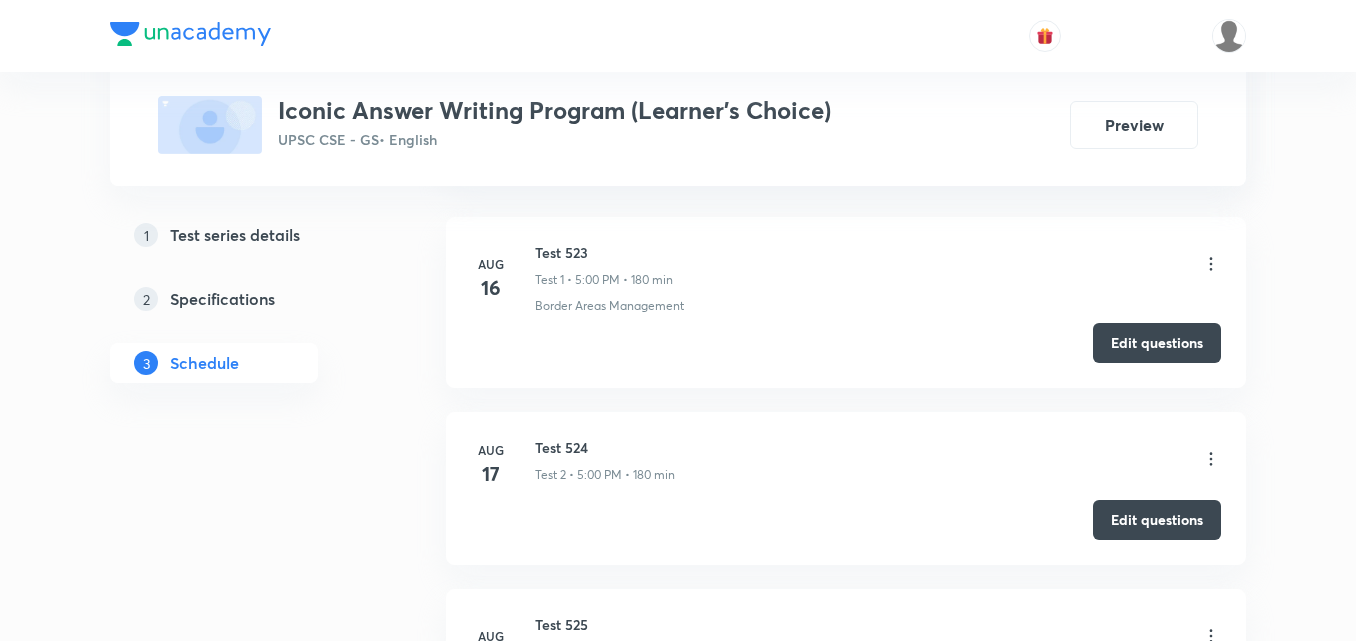 click at bounding box center [1211, 265] 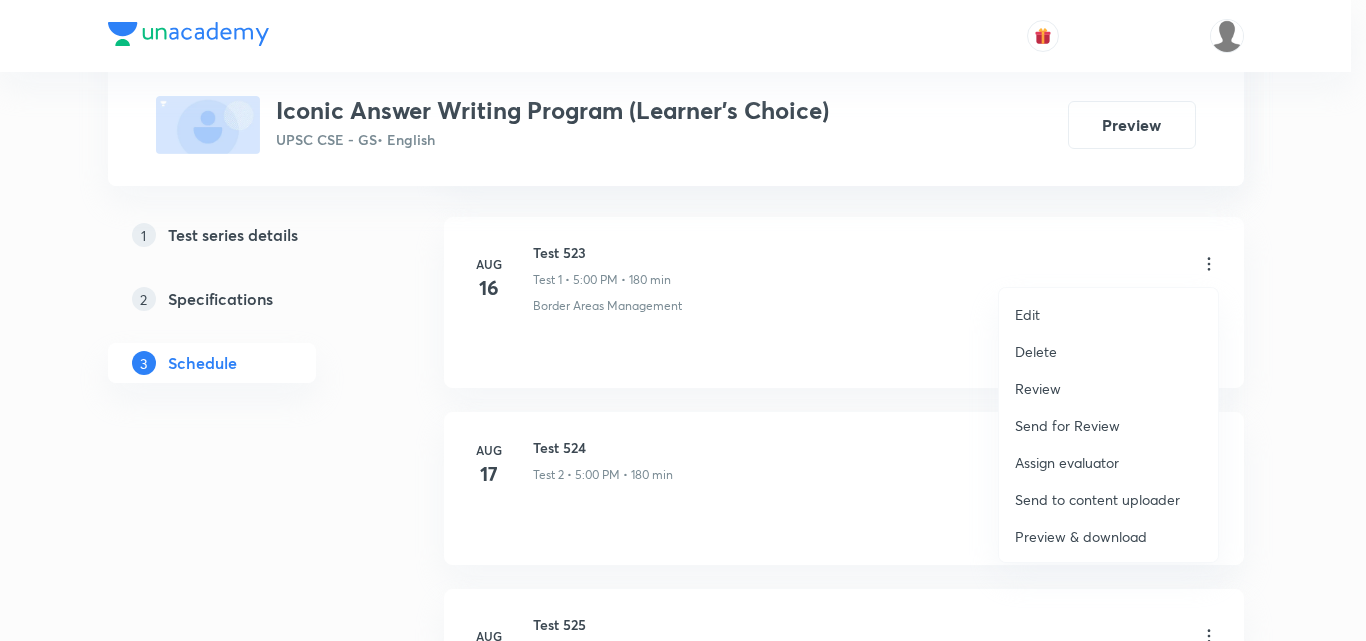click on "Delete" at bounding box center (1036, 351) 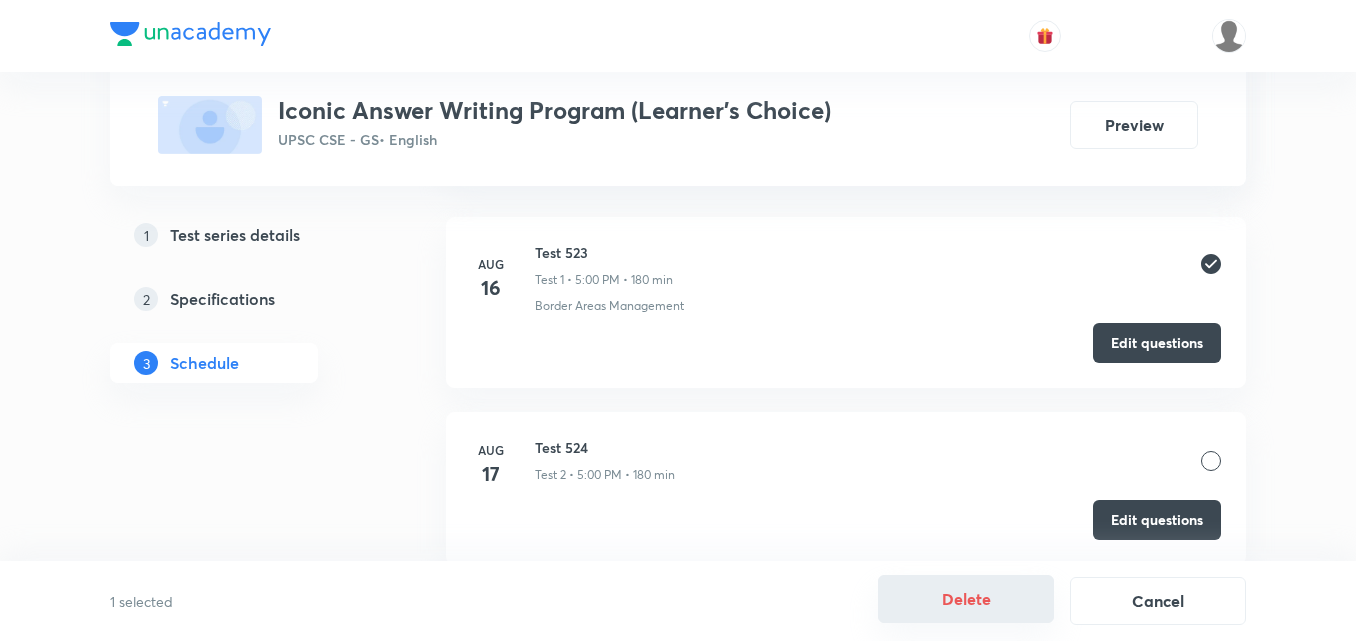 click on "Delete" at bounding box center (966, 599) 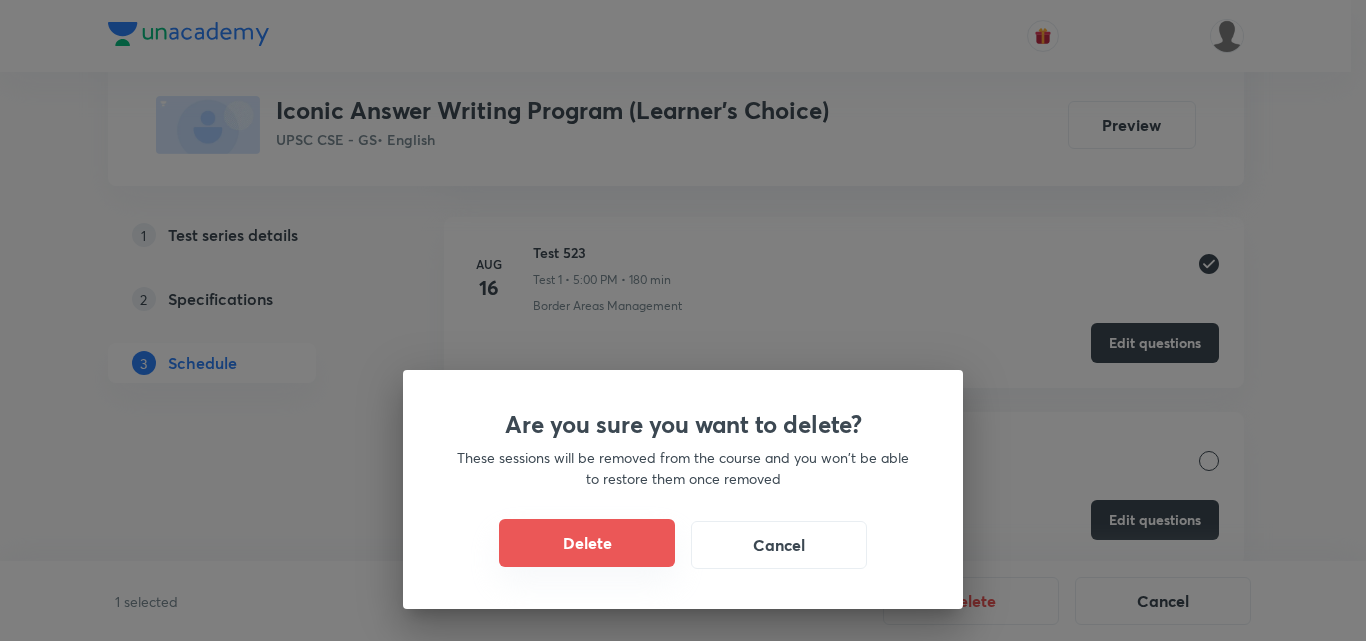 click on "Delete" at bounding box center (587, 543) 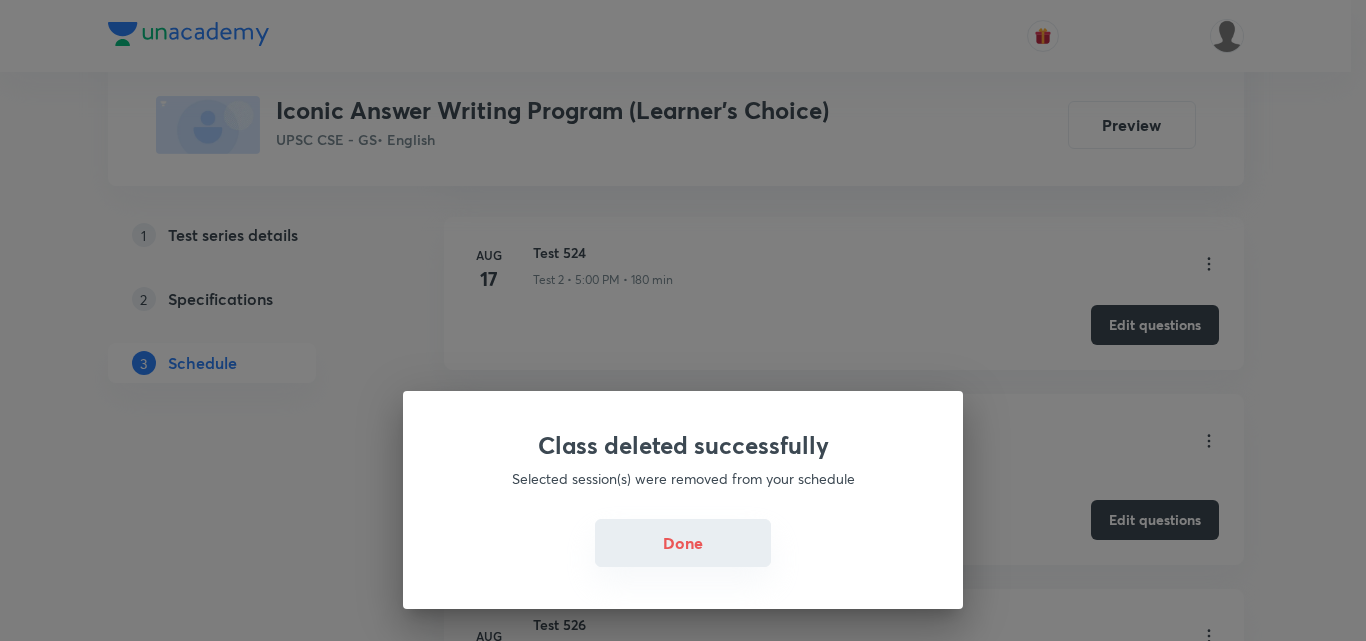 click on "Done" at bounding box center (683, 543) 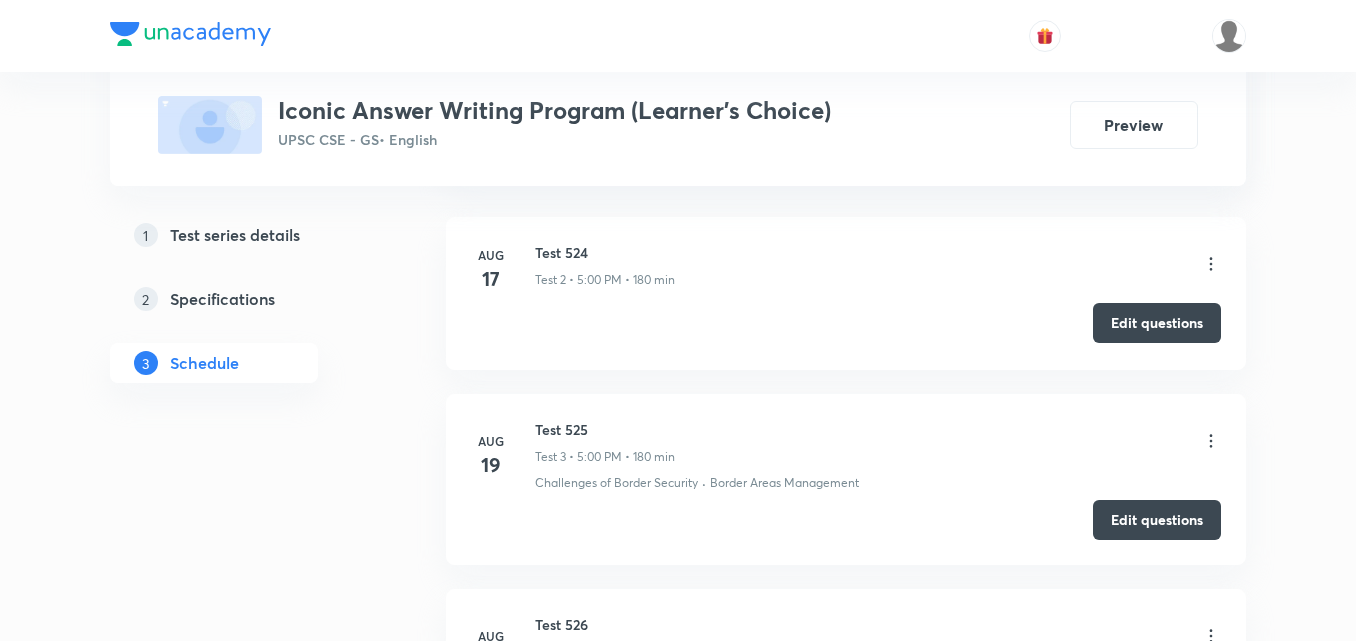 click on "Edit questions" at bounding box center (1157, 323) 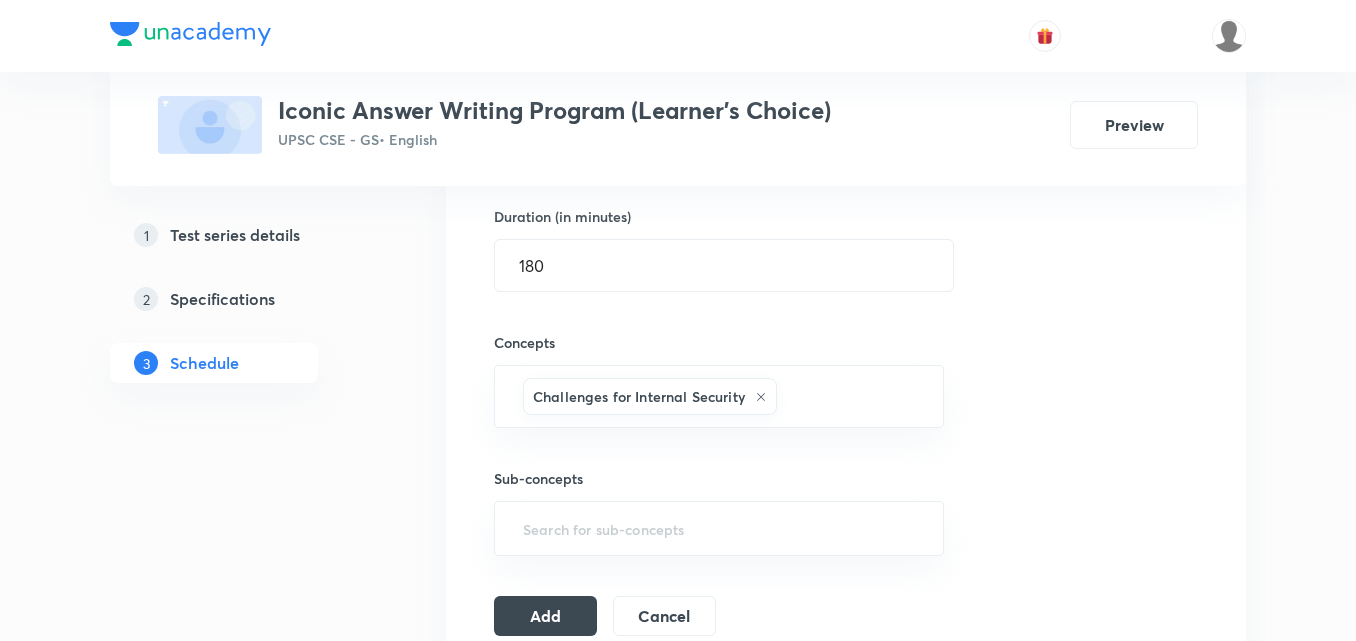 scroll, scrollTop: 800, scrollLeft: 0, axis: vertical 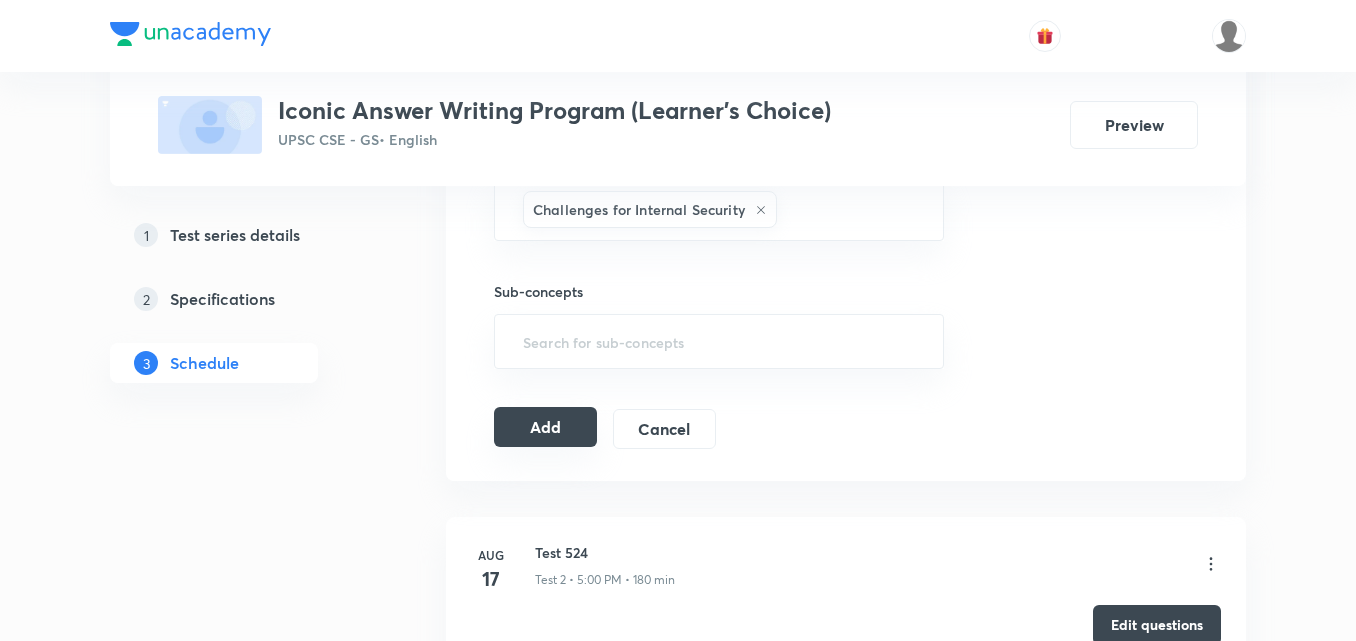 click on "Add" at bounding box center (545, 427) 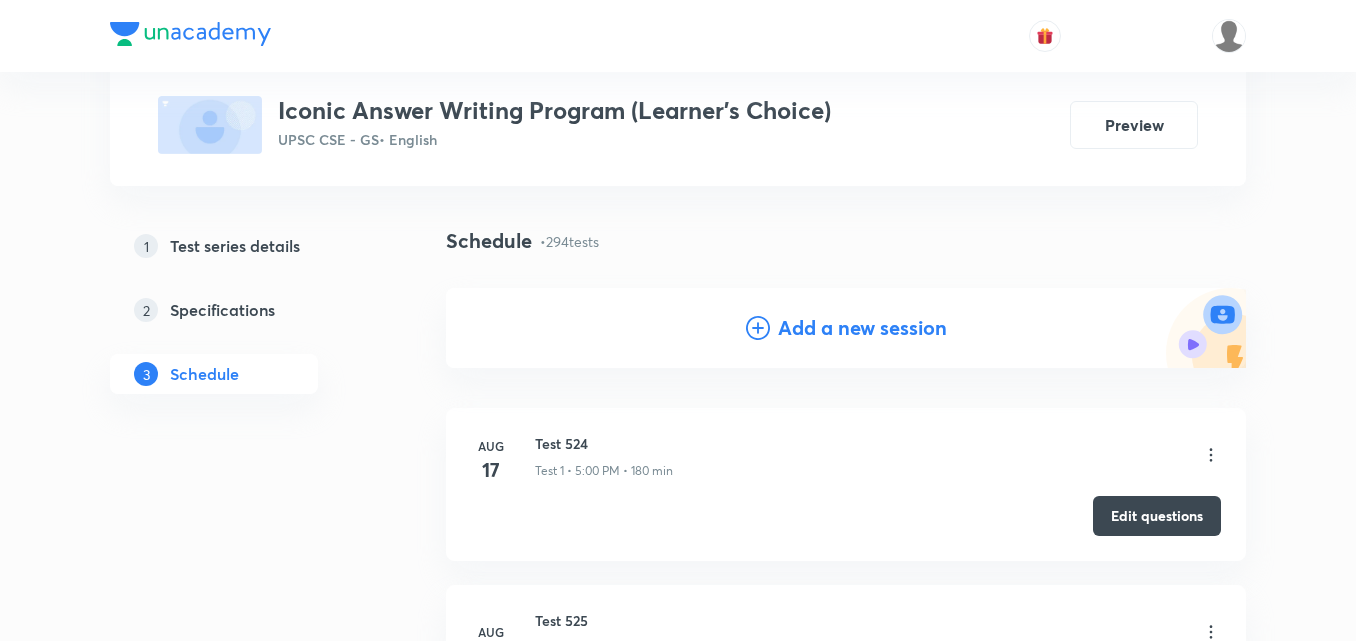 scroll, scrollTop: 300, scrollLeft: 0, axis: vertical 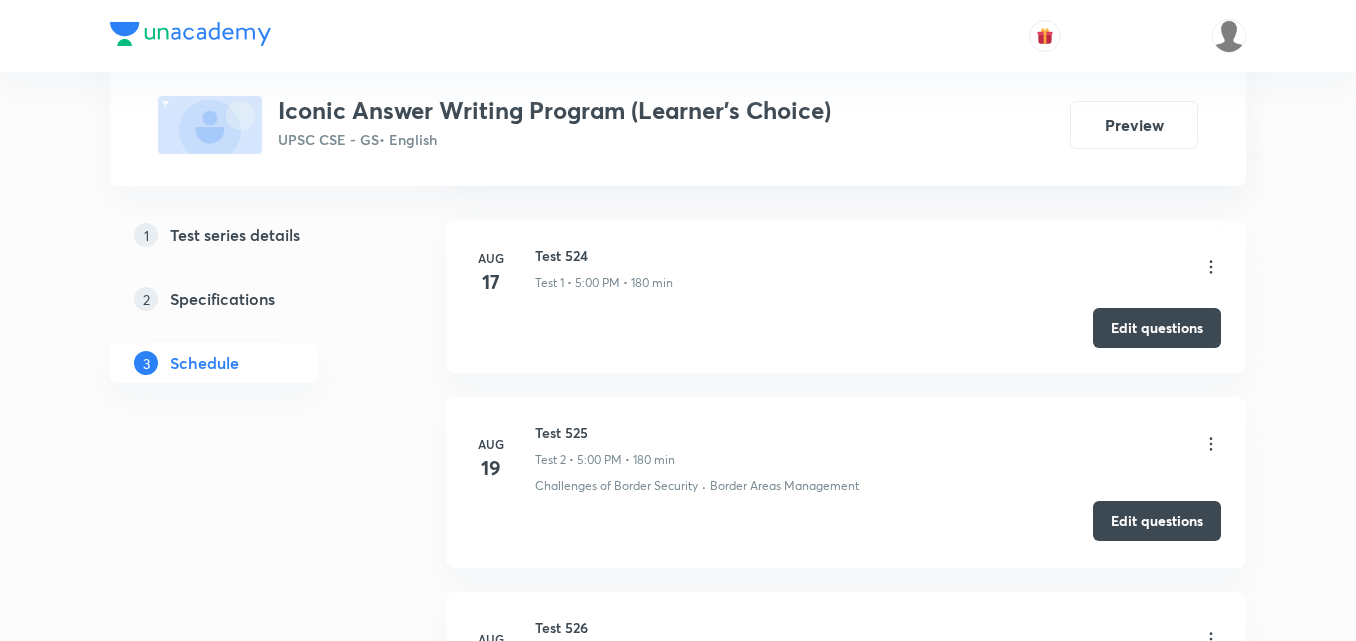 click on "Edit questions" at bounding box center (1157, 521) 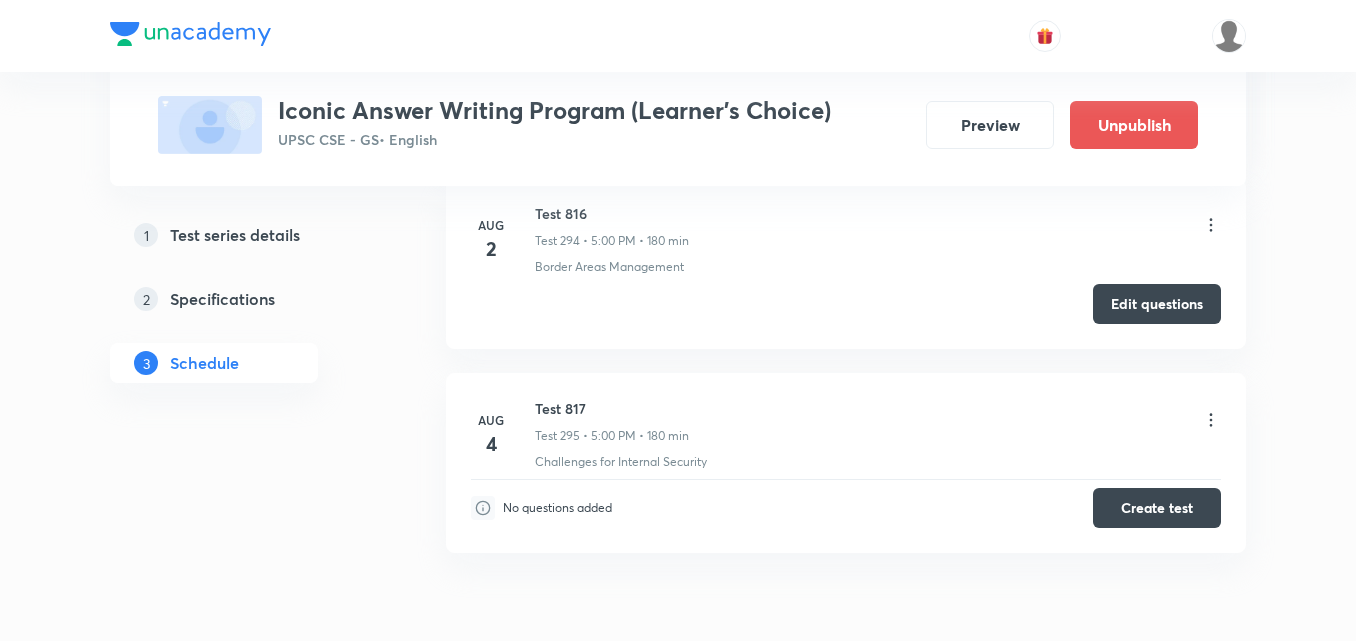 scroll, scrollTop: 57583, scrollLeft: 0, axis: vertical 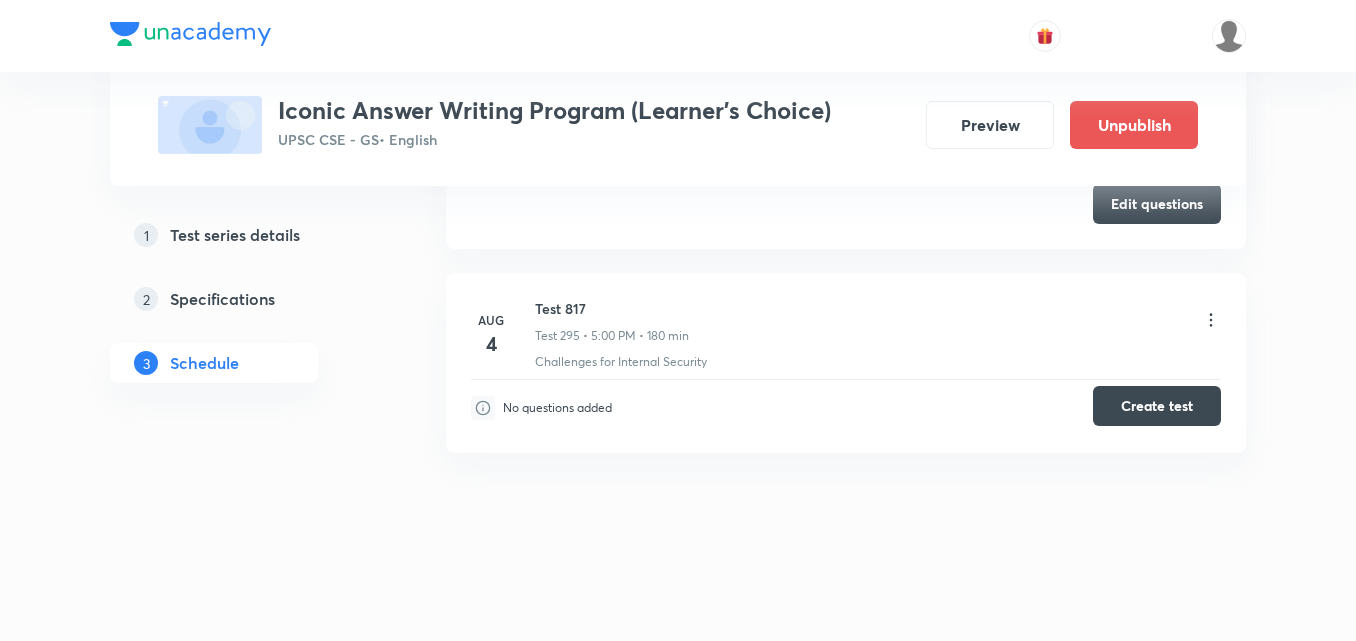 click on "Create test" at bounding box center (1157, 406) 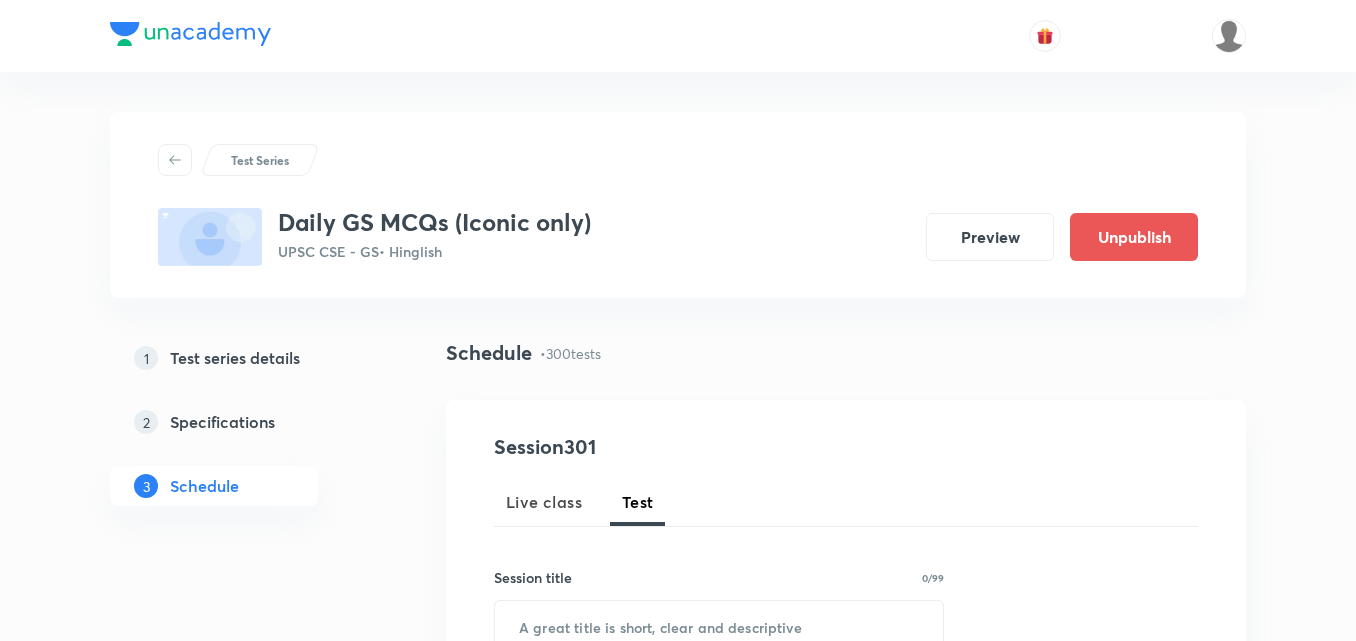 scroll, scrollTop: 59332, scrollLeft: 0, axis: vertical 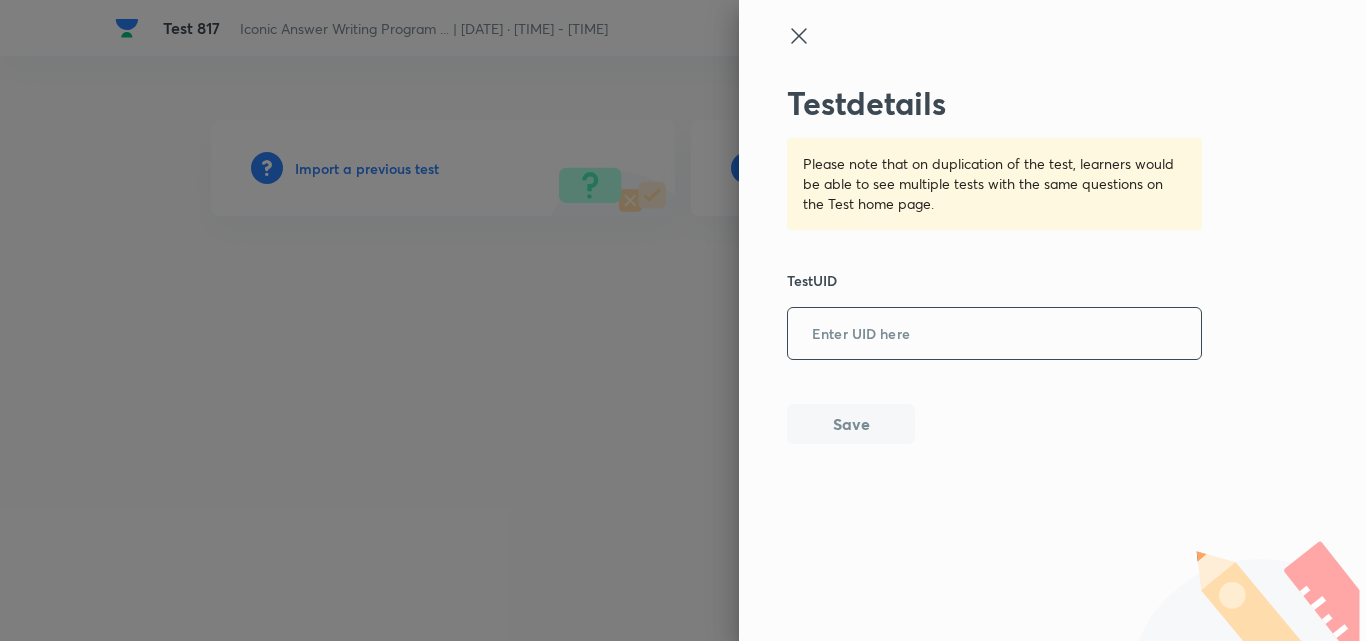 click at bounding box center [994, 334] 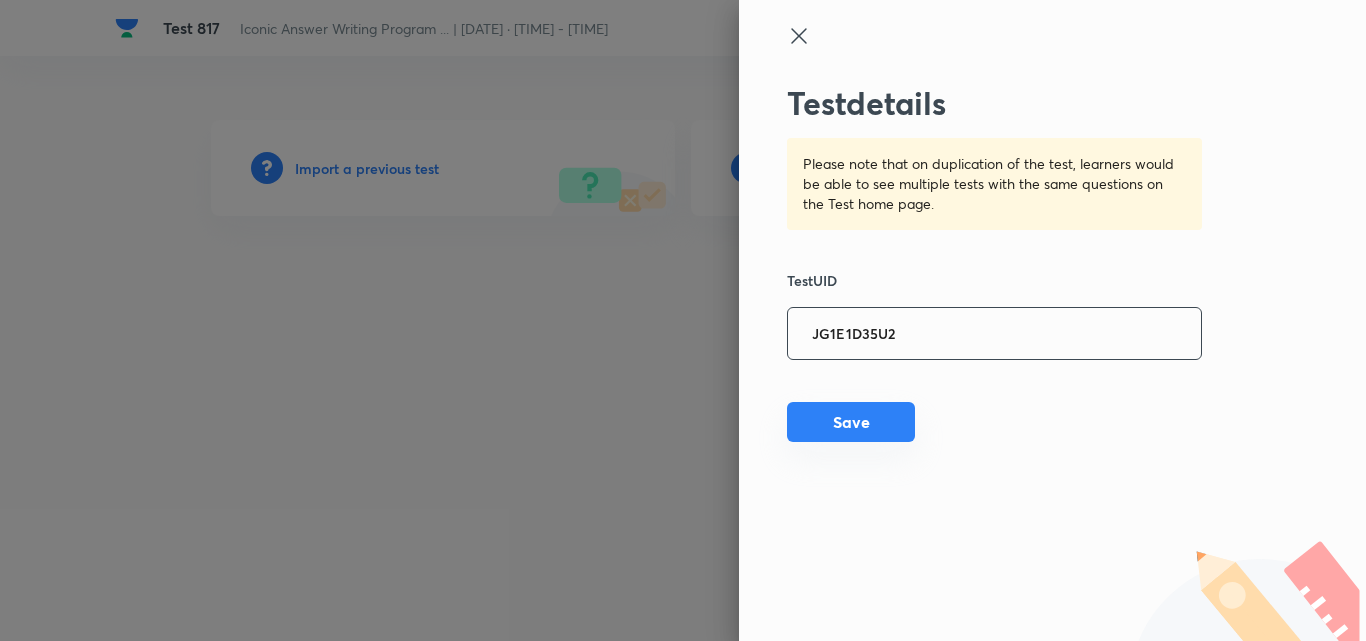 type on "JG1E1D35U2" 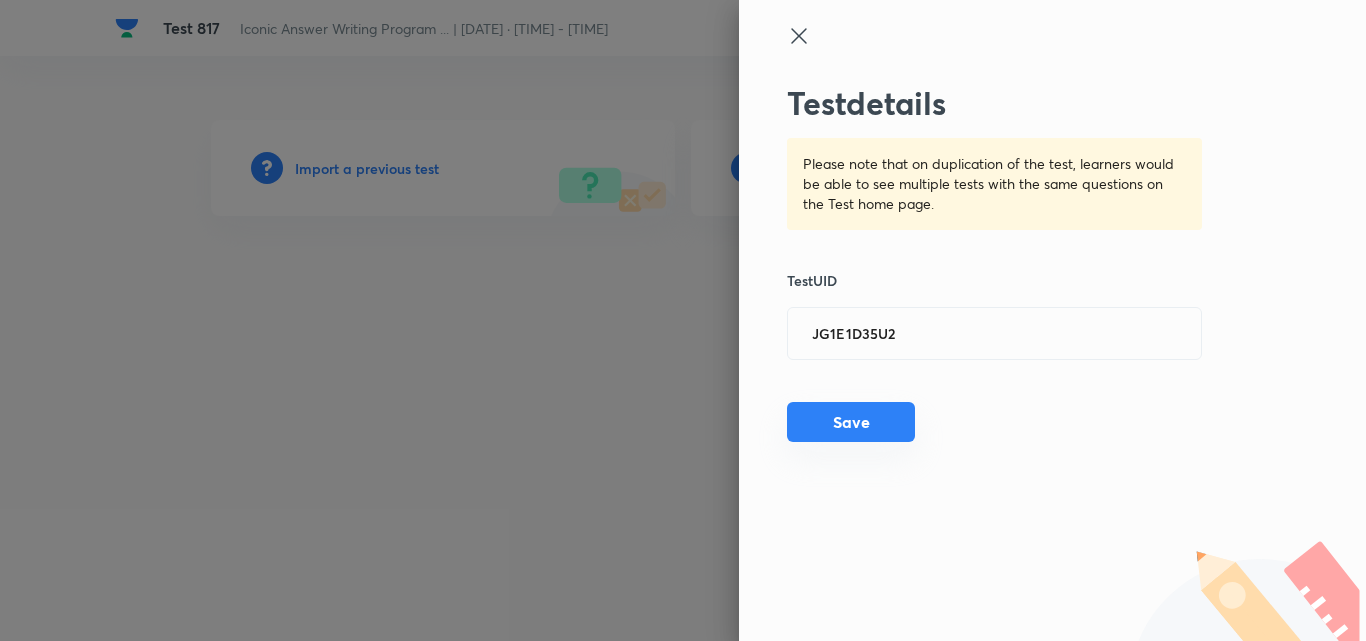 click on "Save" at bounding box center [851, 422] 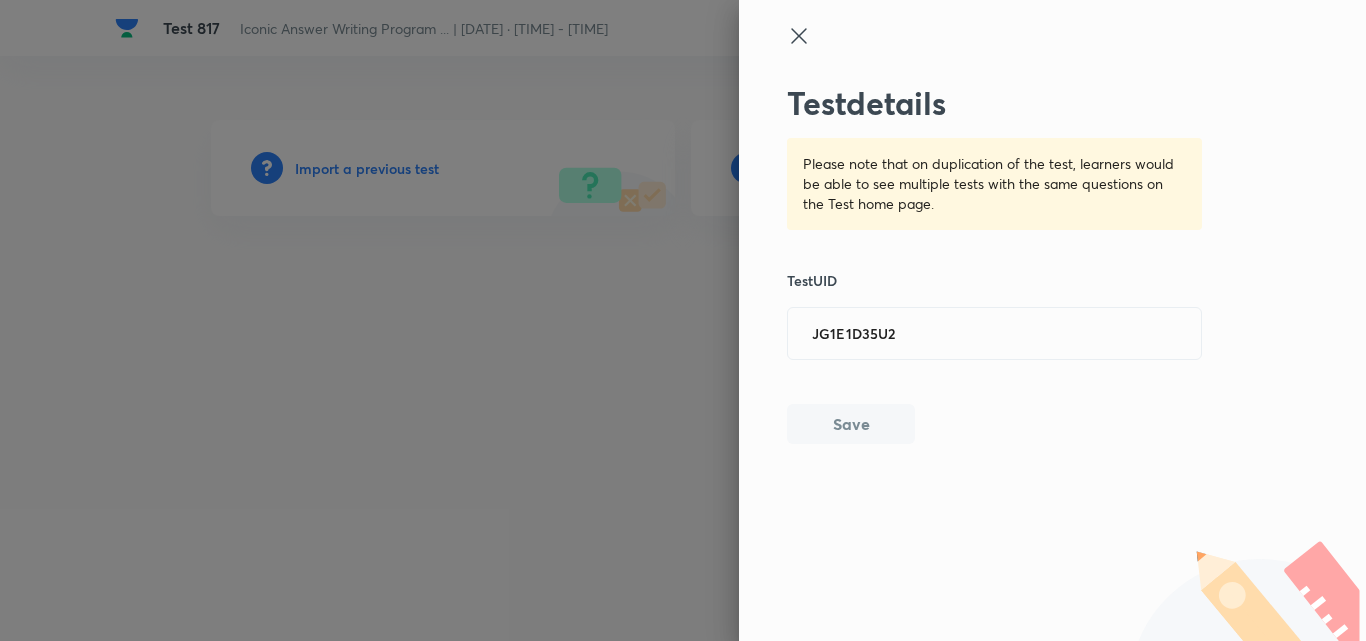 type 